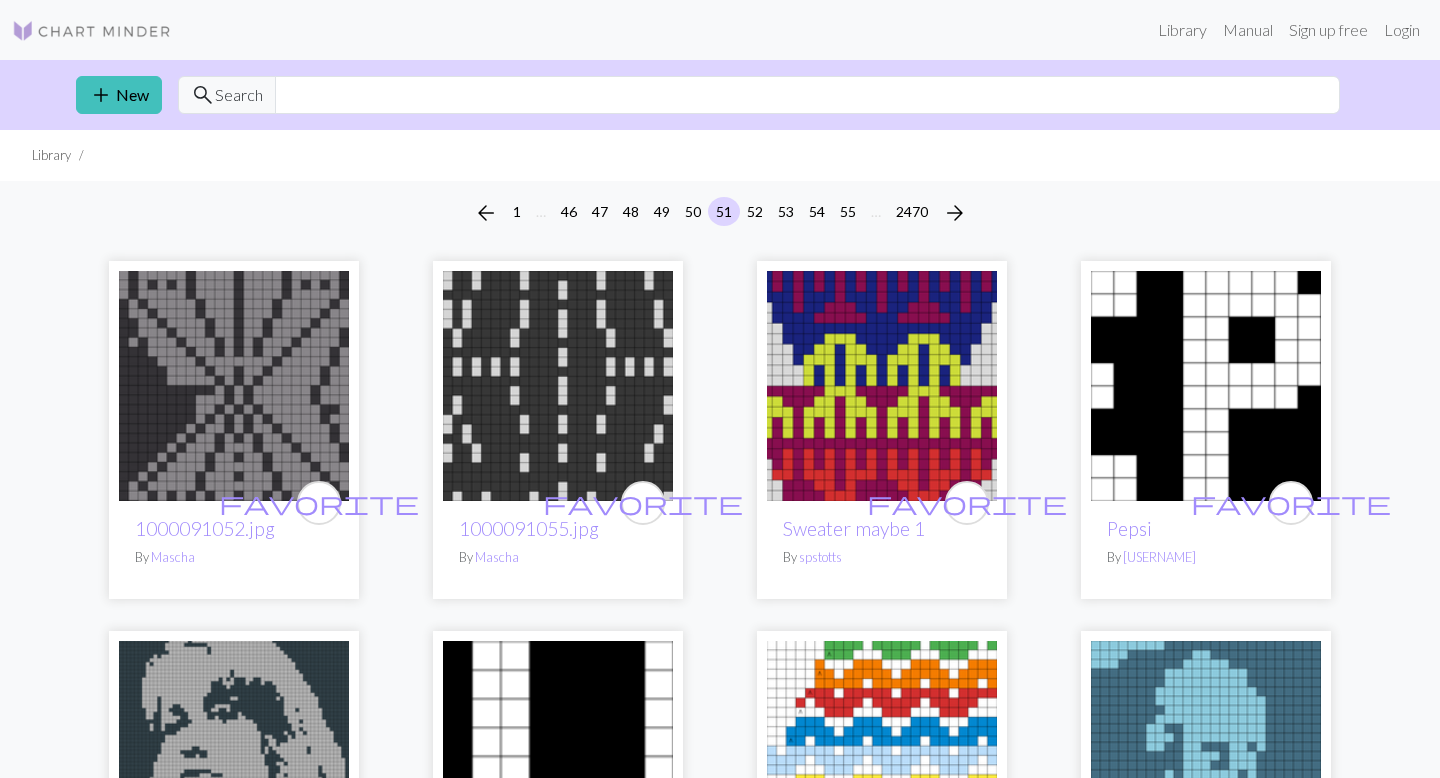 scroll, scrollTop: 1055, scrollLeft: 0, axis: vertical 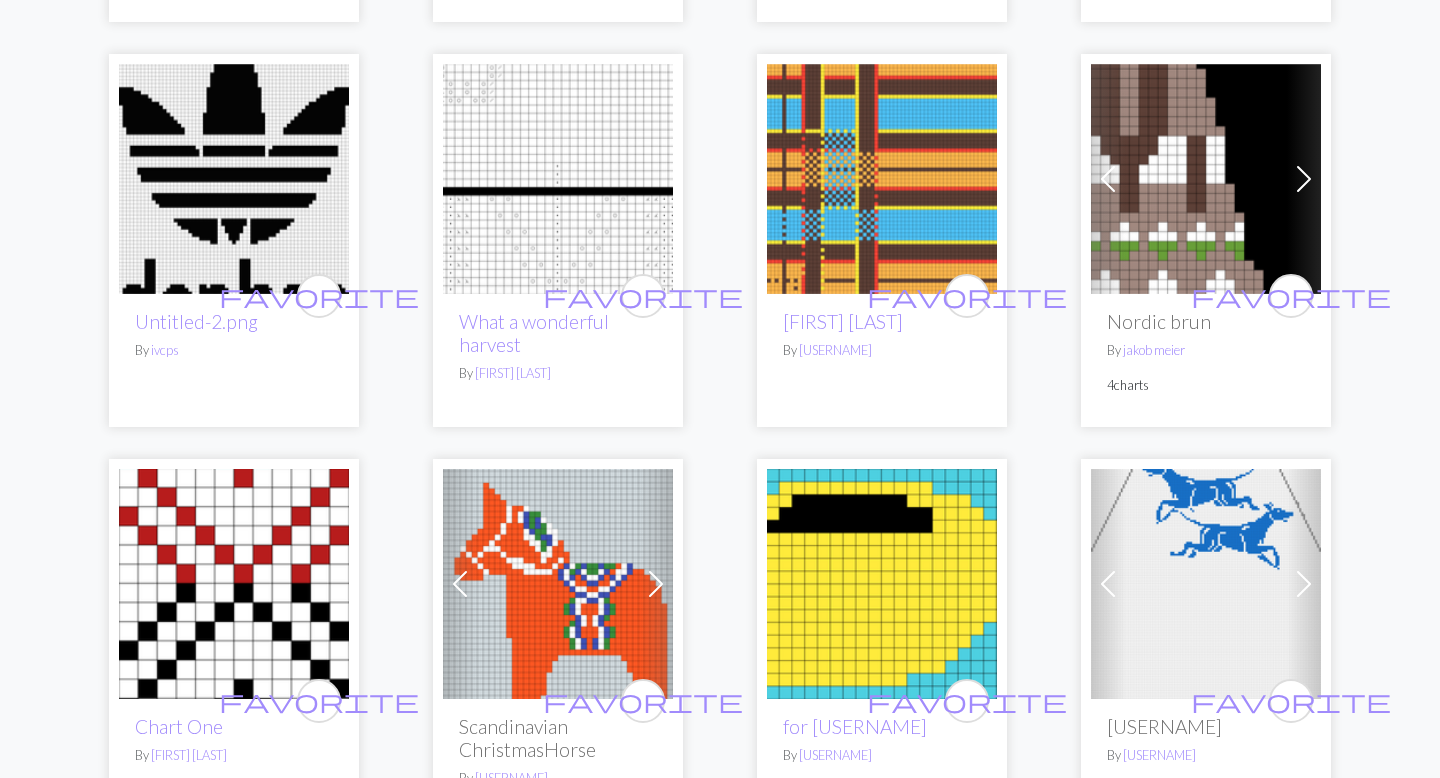 click on "arrow_back 1 … 46 47 48 49 50 51 52 53 54 55 … 2470 arrow_forward favorite 1000091052.jpg By [USERNAME] favorite 1000091055.jpg By [USERNAME] favorite Sweater maybe 1 By [USERNAME] favorite Pepsi By [USERNAME] favorite laura palmer By [USERNAME] favorite Pepsi Max By [USERNAME] favorite Copy of 提花帽子6 By [USERNAME] favorite 1000106745.jpg By [USERNAME] favorite Ducks By [USERNAME] favorite Max By [USERNAME] favorite Ramybe By [USERNAME] favorite leaves By [USERNAME] favorite 1000033996.png By [USERNAME] favorite 第二周 By [USERNAME] favorite Copy of Copy of Copy of cats tile By [USERNAME] favorite KOS By [USERNAME] favorite Copy of Black Cat.webp By [USERNAME] Previous Next favorite Copy of Copy of Copy of Copy of Copy of Copy of Copy of Copy of Copy of Copy of Cat YinYang By [USERNAME] 2 charts Previous Next favorite Camping Socks By [USERNAME] 2 charts Previous Next favorite Socken By [USERNAME] 2 charts favorite Untitled-2.png By [USERNAME] favorite By [USERNAME]" at bounding box center [720, 645] 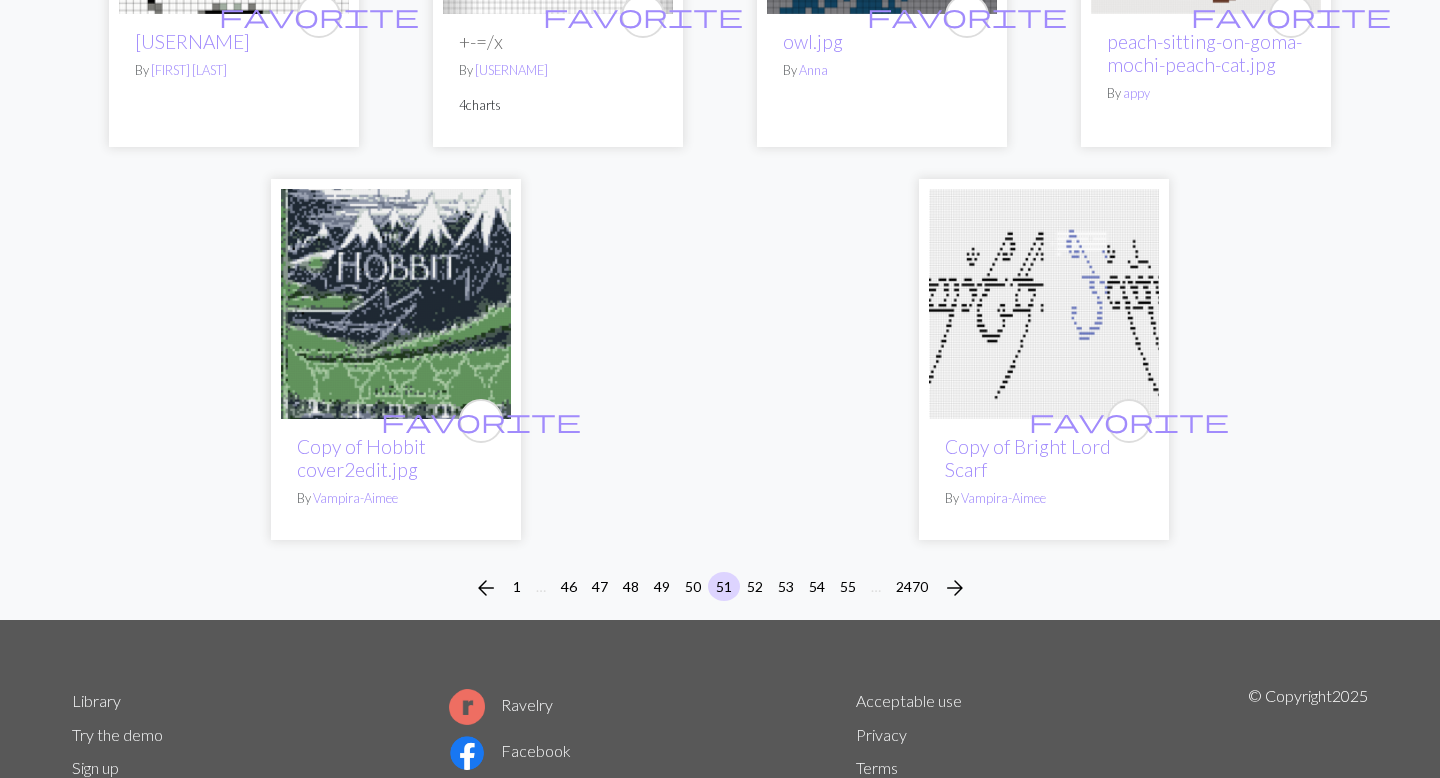 scroll, scrollTop: 4924, scrollLeft: 0, axis: vertical 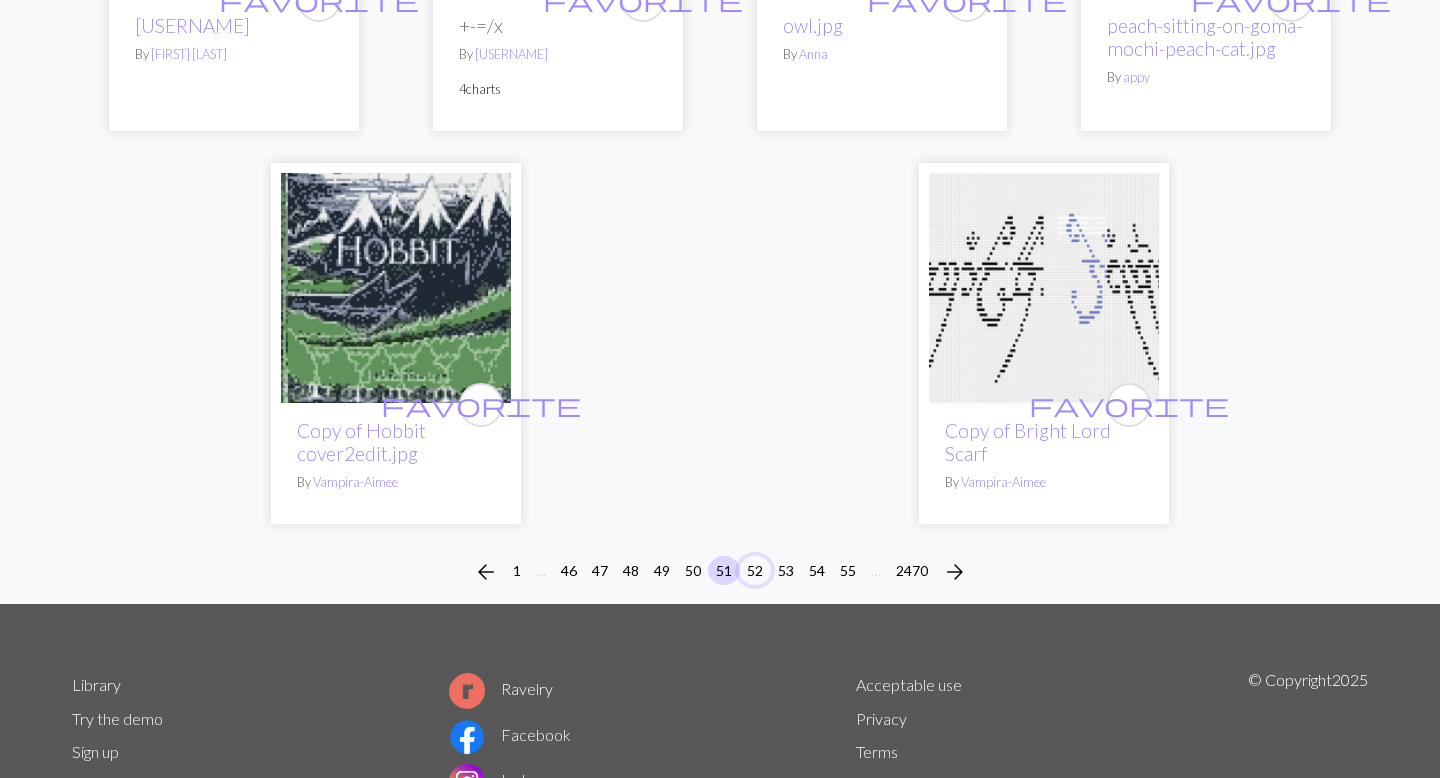 click on "52" at bounding box center (755, 570) 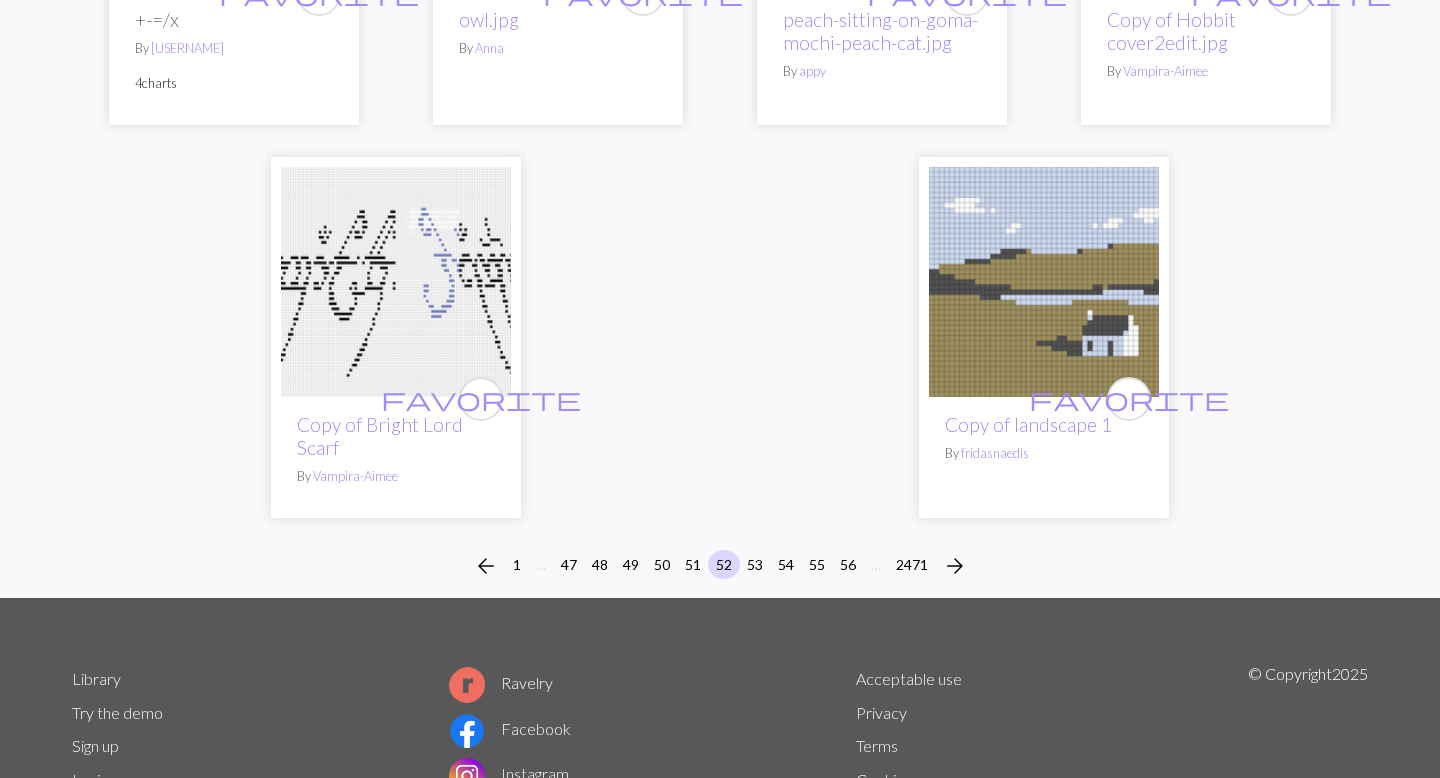scroll, scrollTop: 5115, scrollLeft: 0, axis: vertical 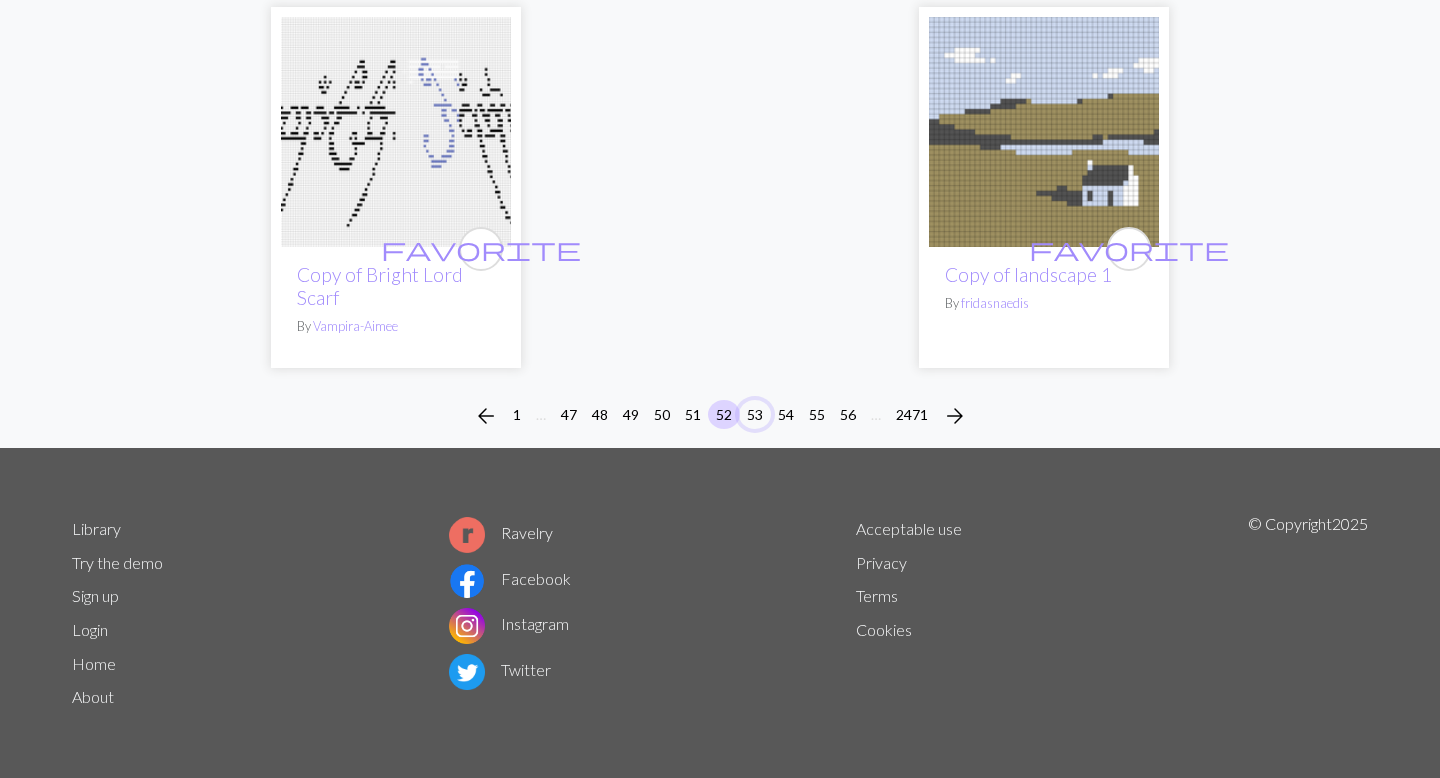 click on "53" at bounding box center [755, 414] 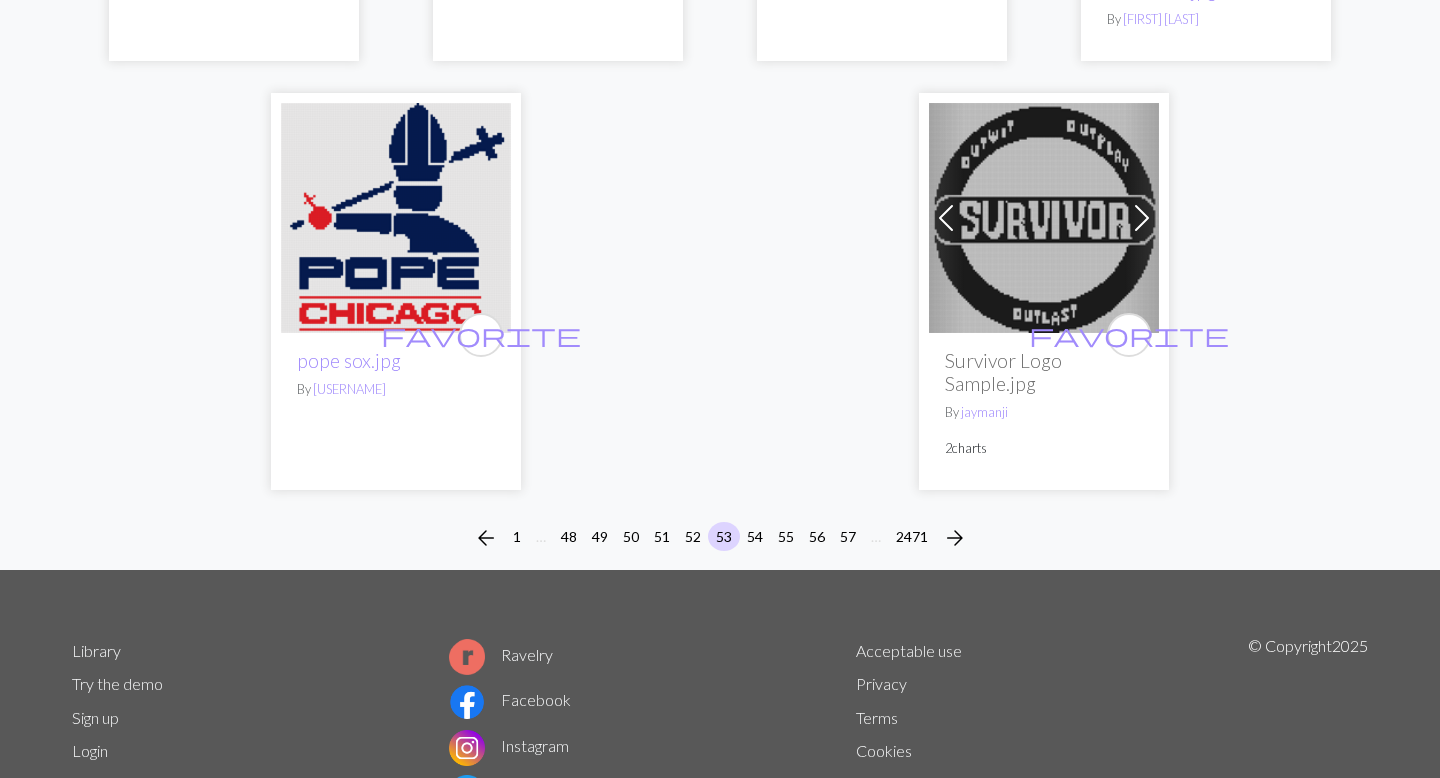 scroll, scrollTop: 5226, scrollLeft: 0, axis: vertical 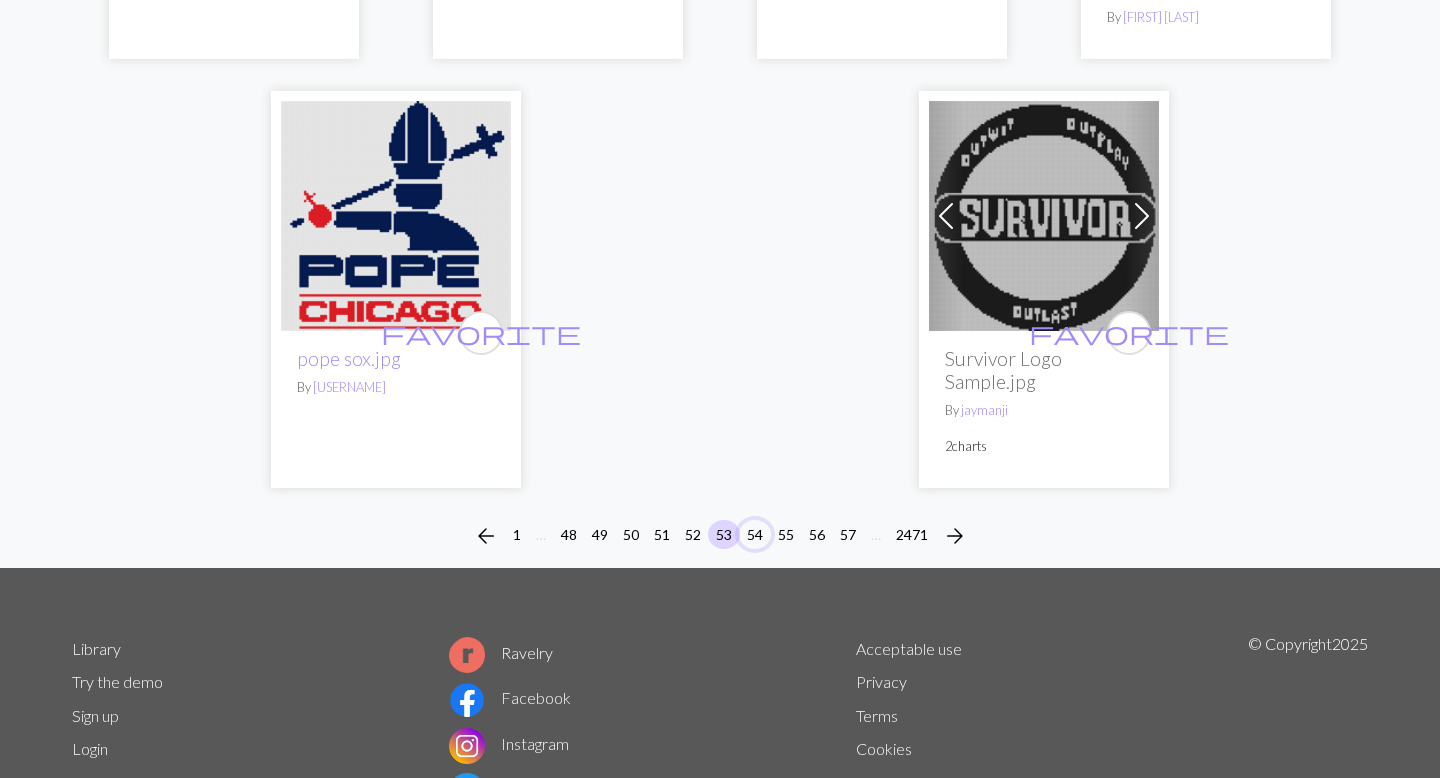 click on "54" at bounding box center (755, 534) 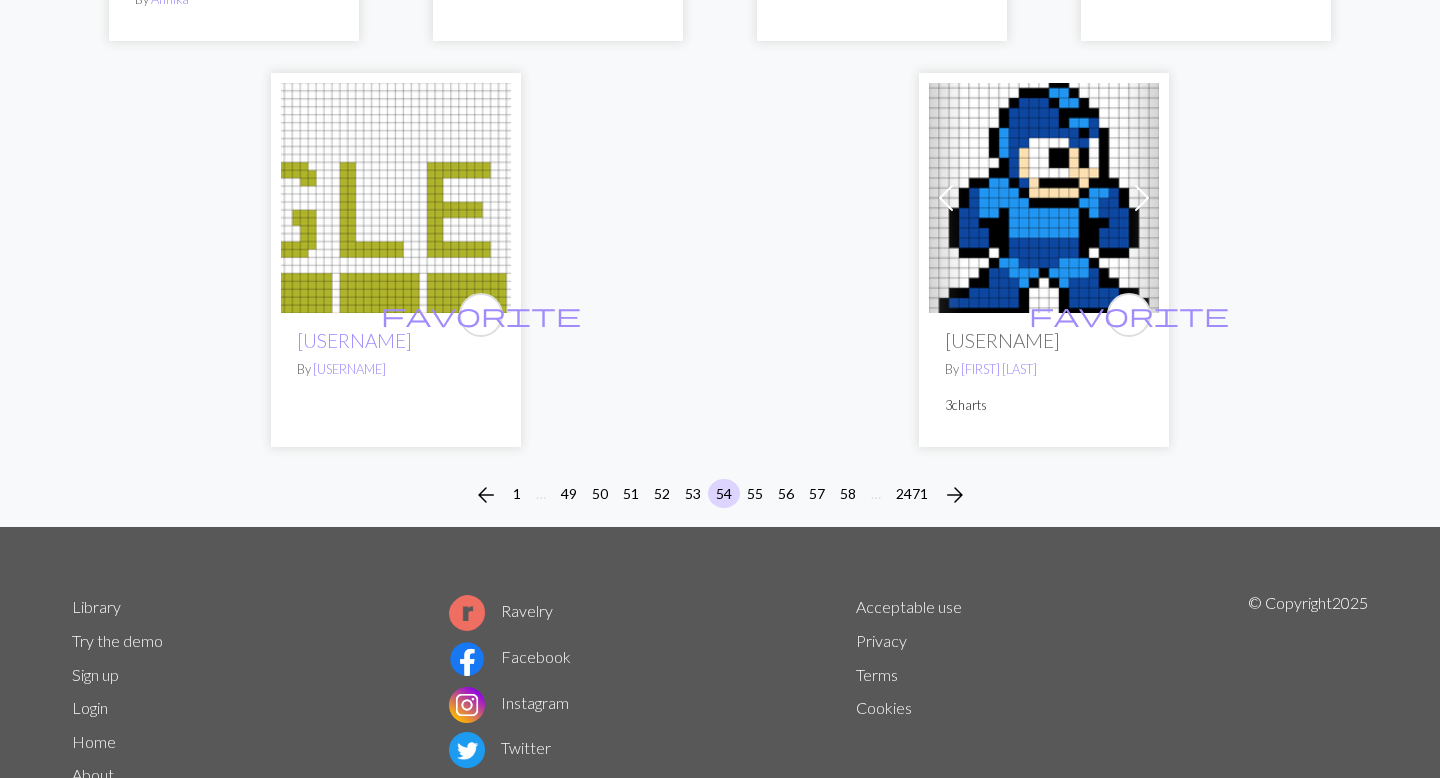 scroll, scrollTop: 5070, scrollLeft: 0, axis: vertical 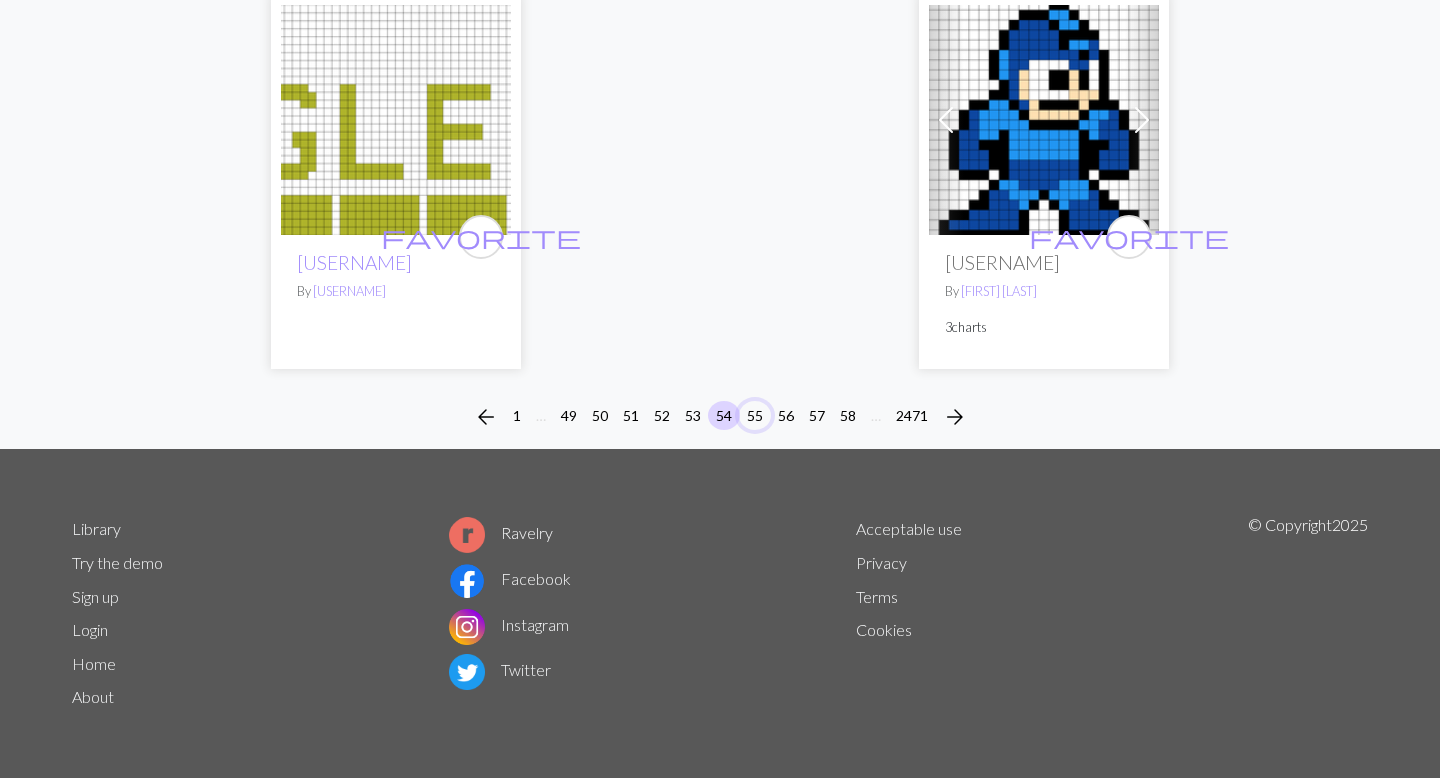 click on "55" at bounding box center (755, 415) 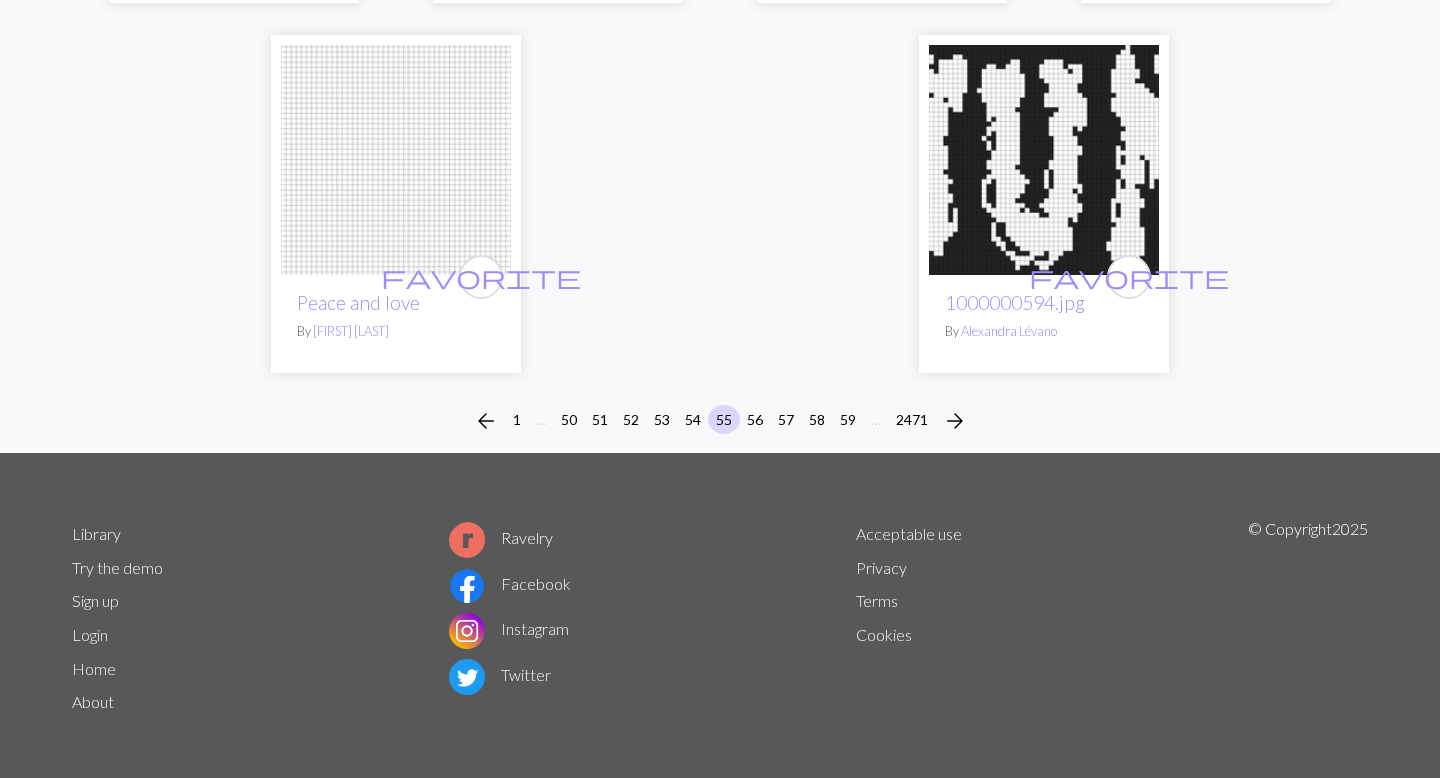 scroll, scrollTop: 5065, scrollLeft: 0, axis: vertical 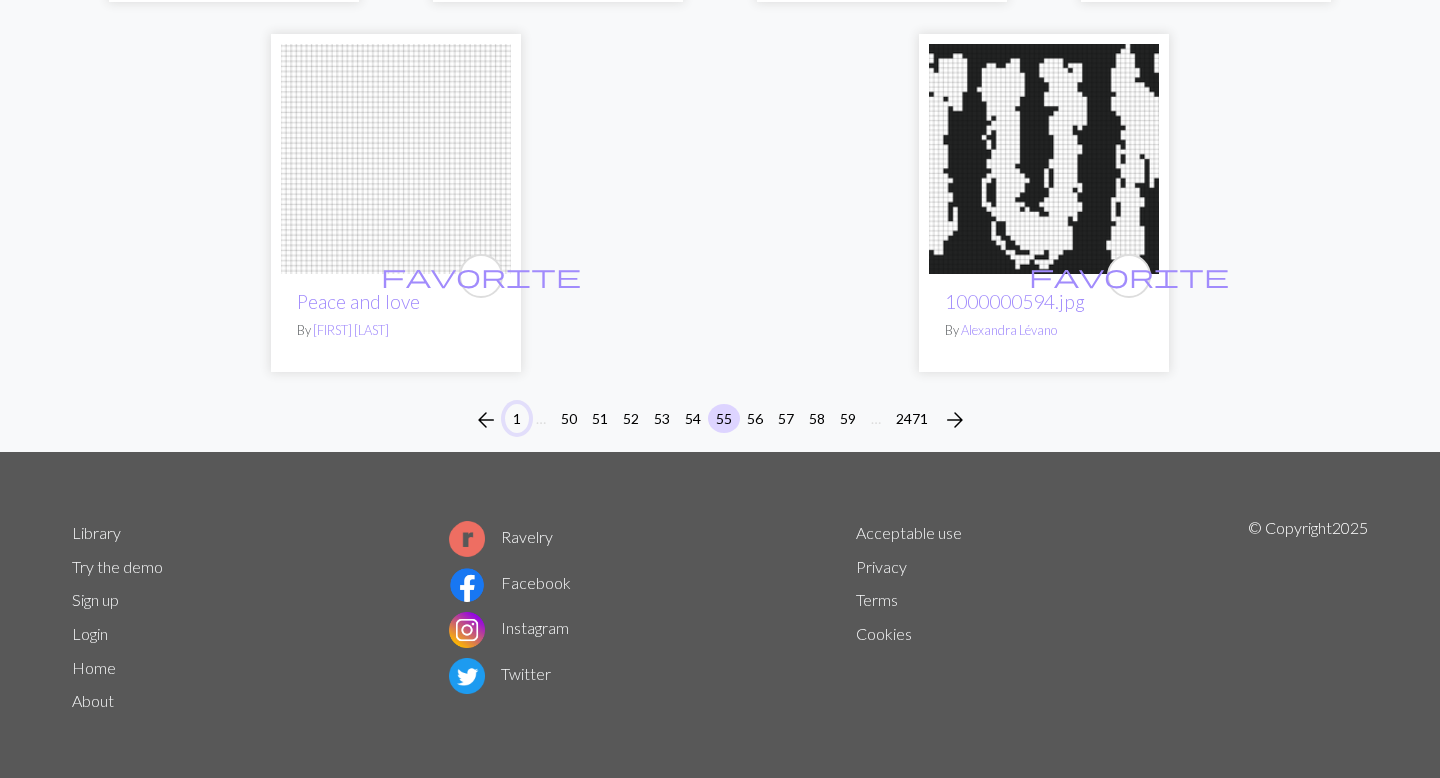 click on "1" at bounding box center (517, 418) 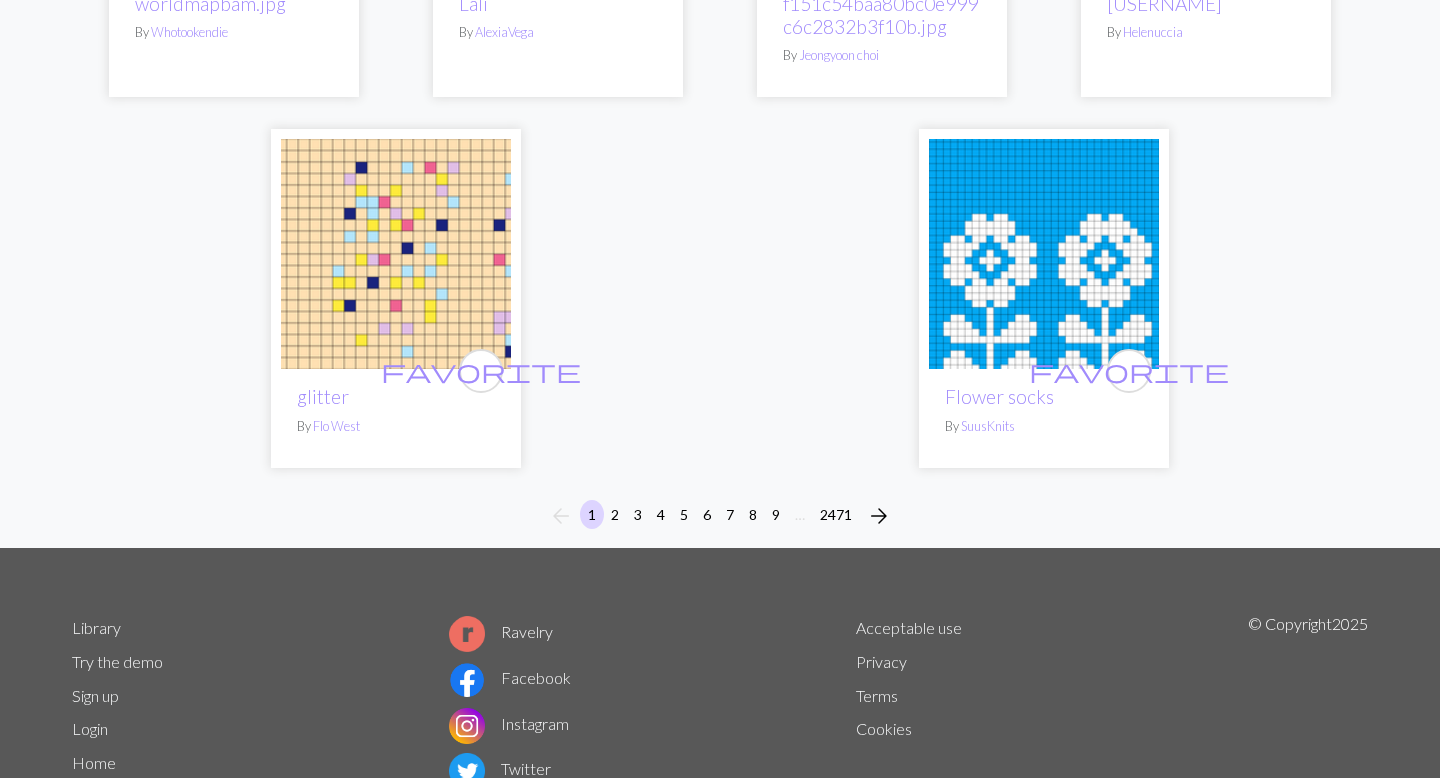 scroll, scrollTop: 5076, scrollLeft: 0, axis: vertical 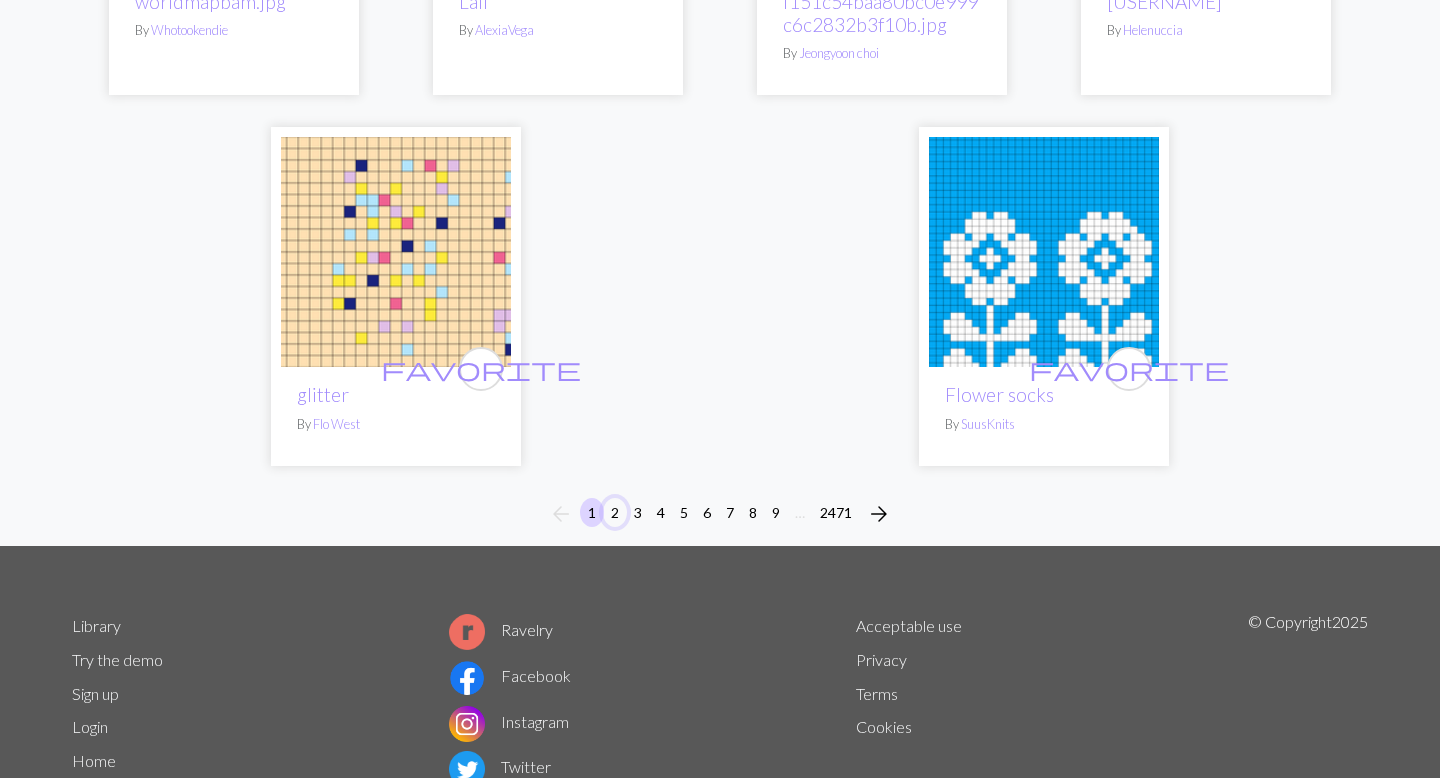 click on "2" at bounding box center (615, 512) 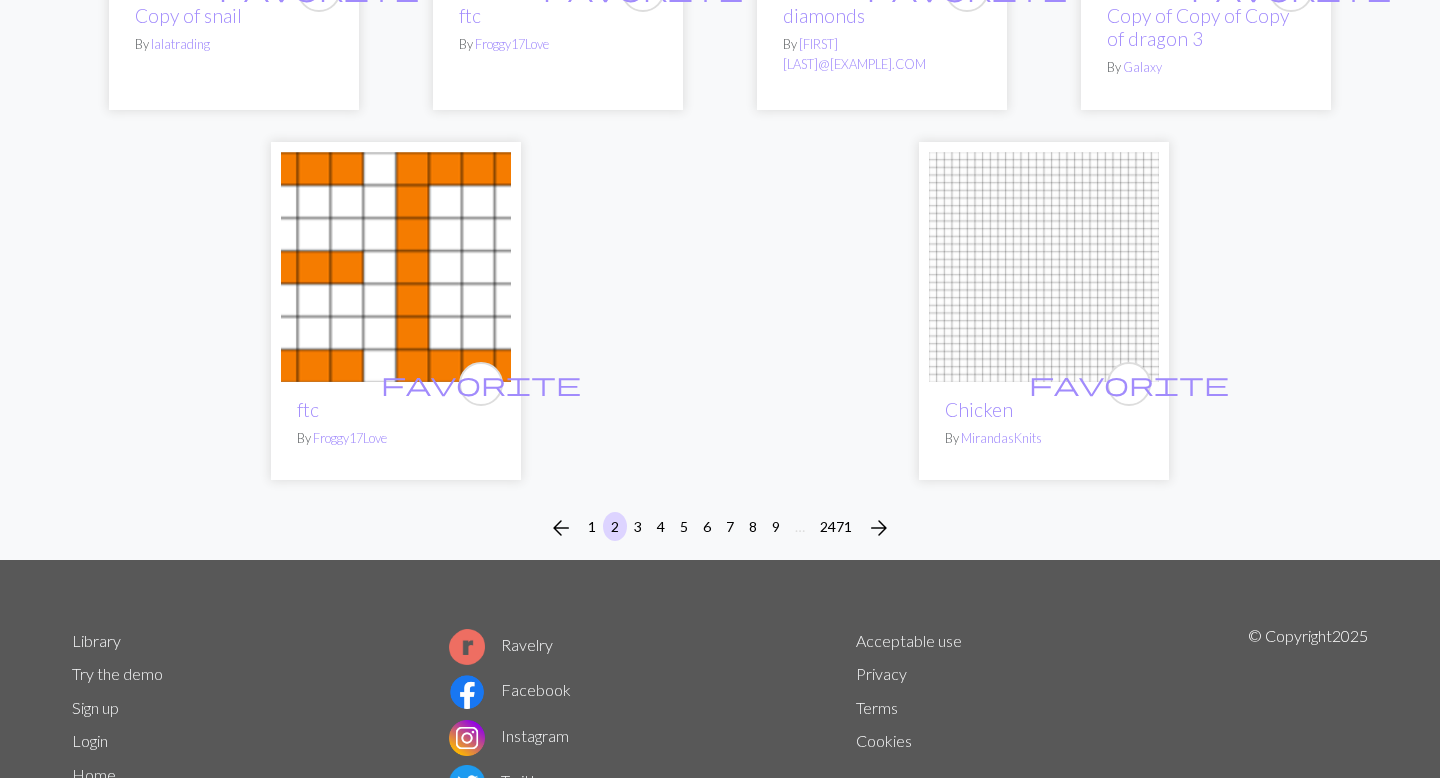 scroll, scrollTop: 5415, scrollLeft: 0, axis: vertical 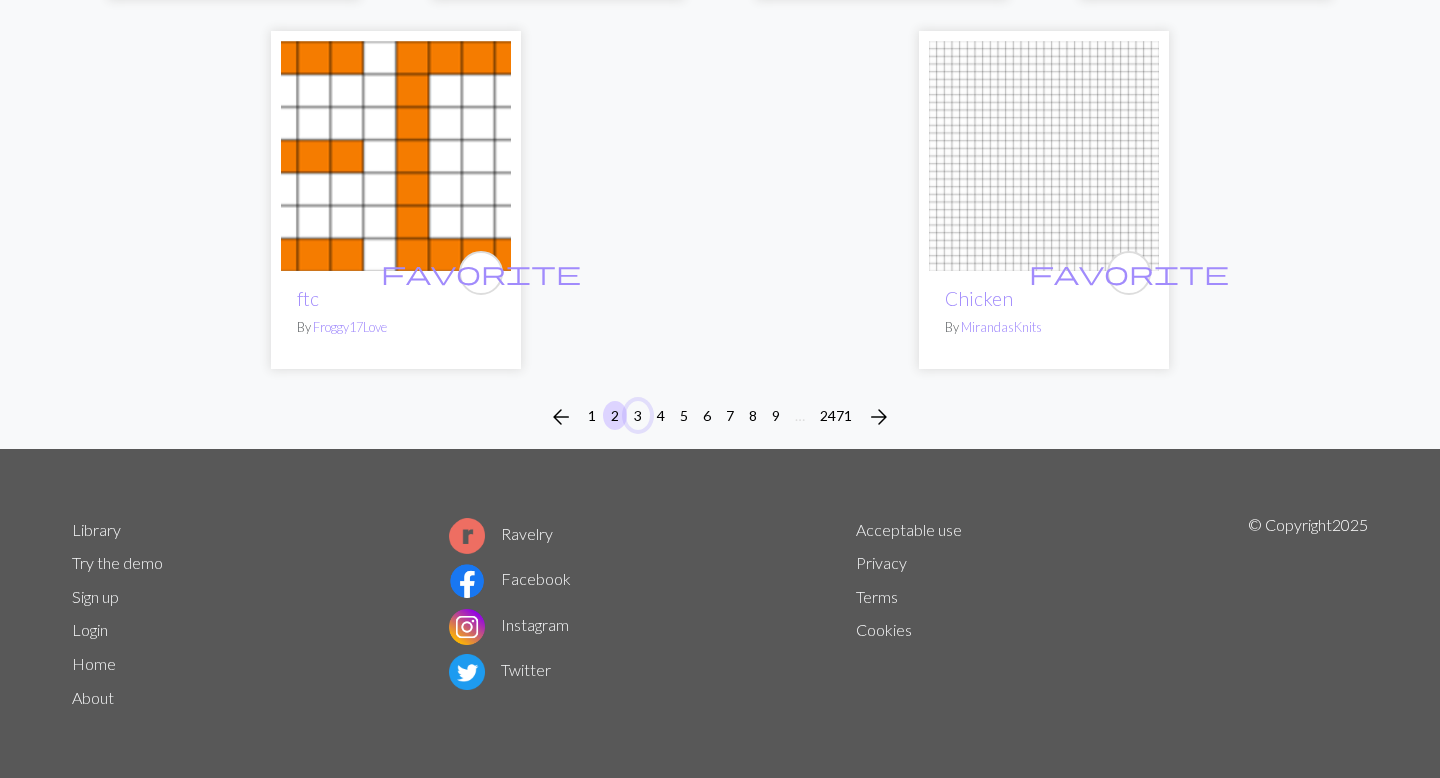 click on "3" at bounding box center (638, 415) 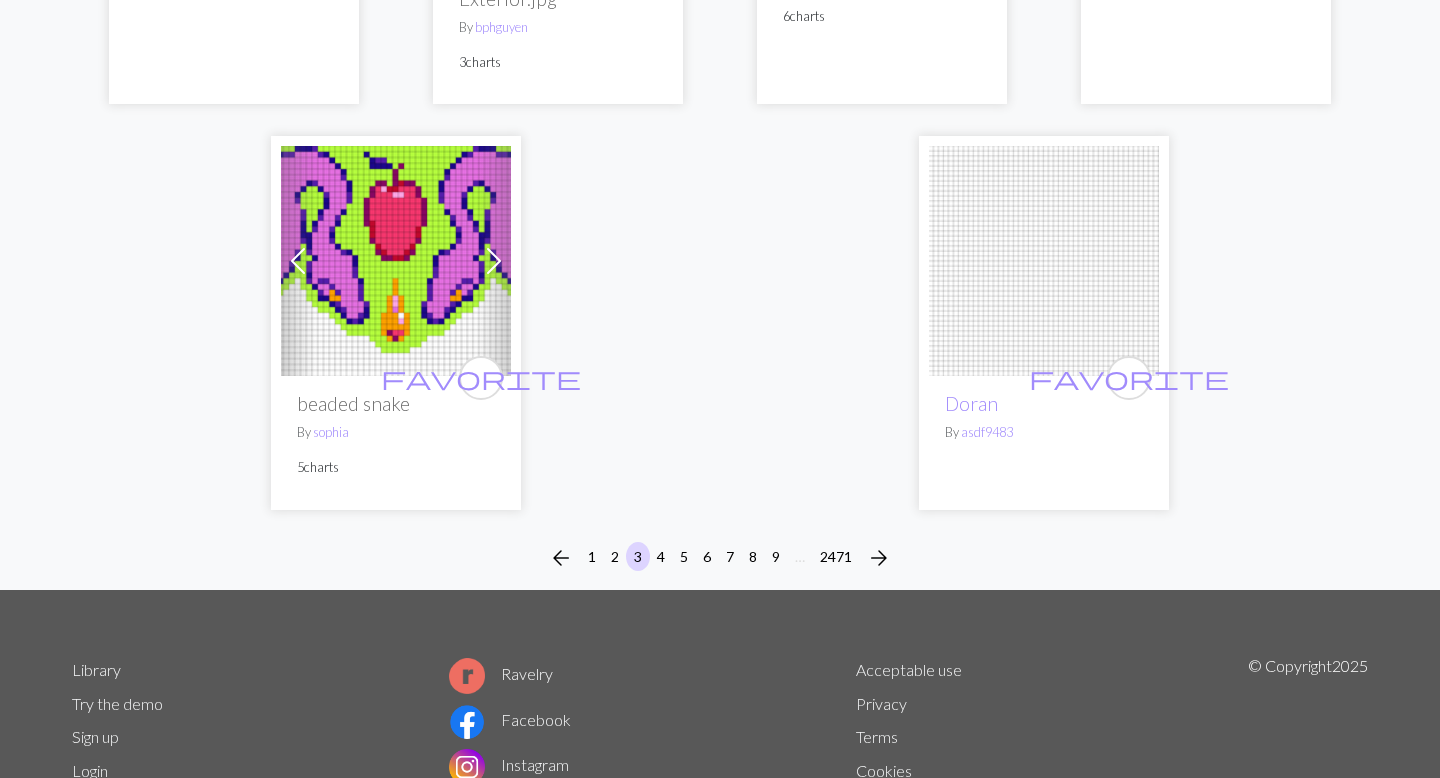 scroll, scrollTop: 5221, scrollLeft: 0, axis: vertical 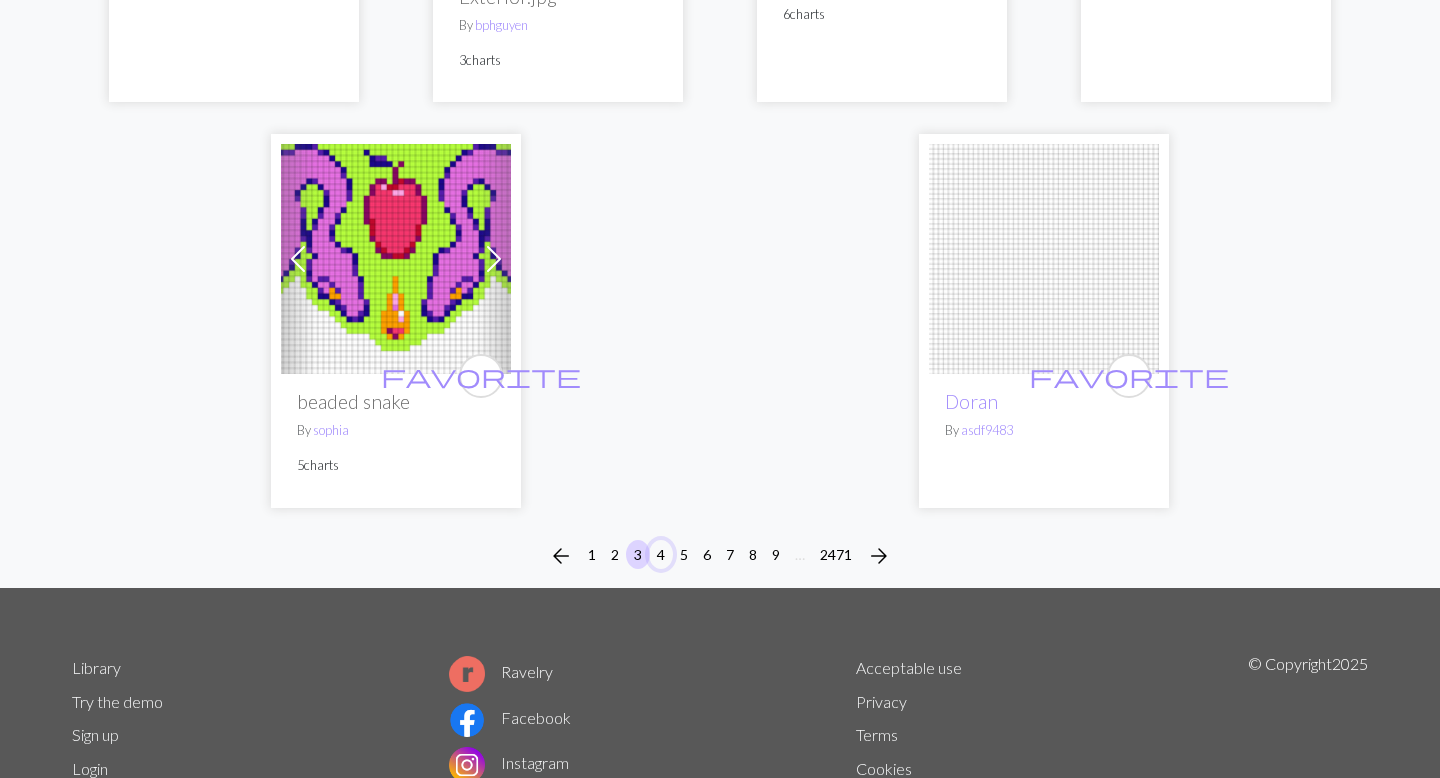 click on "4" at bounding box center (661, 554) 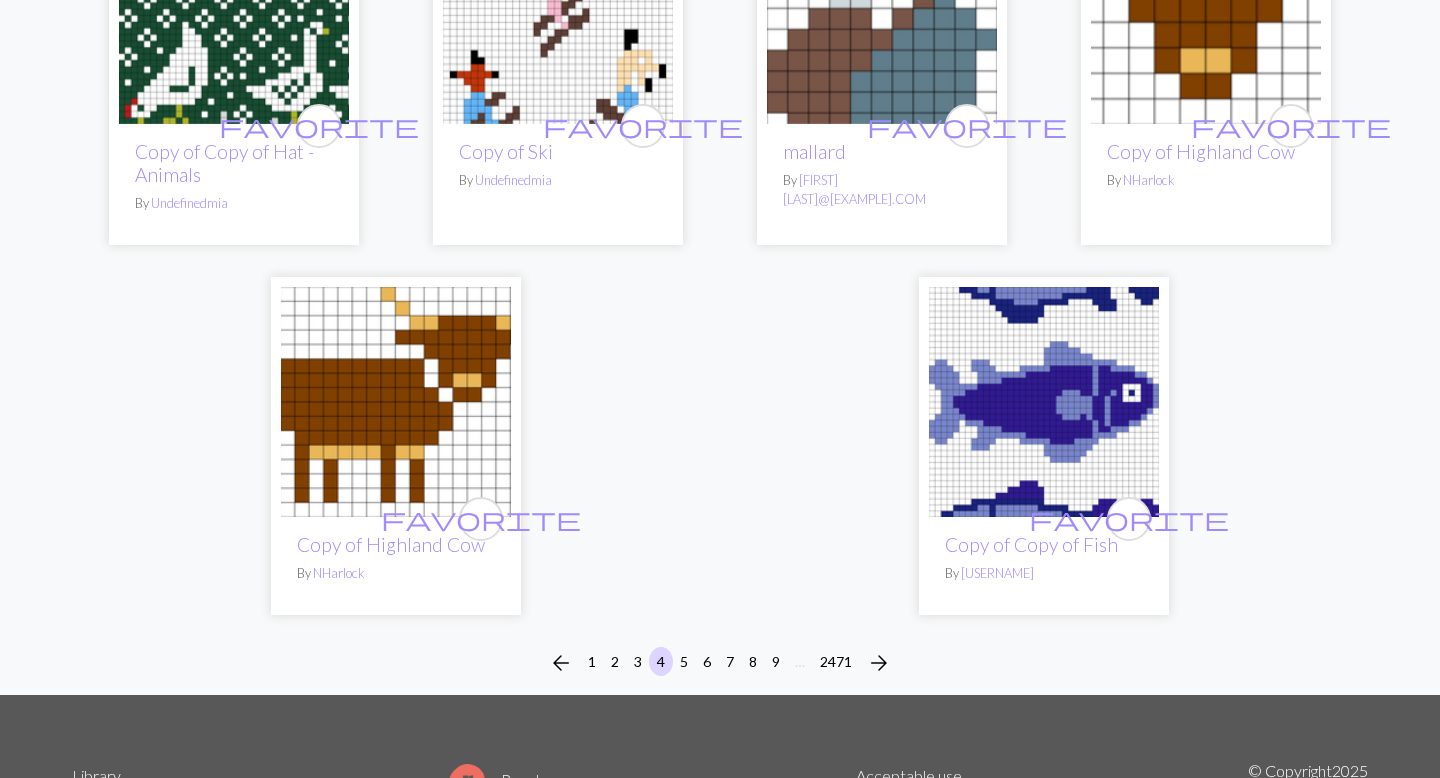 scroll, scrollTop: 4850, scrollLeft: 0, axis: vertical 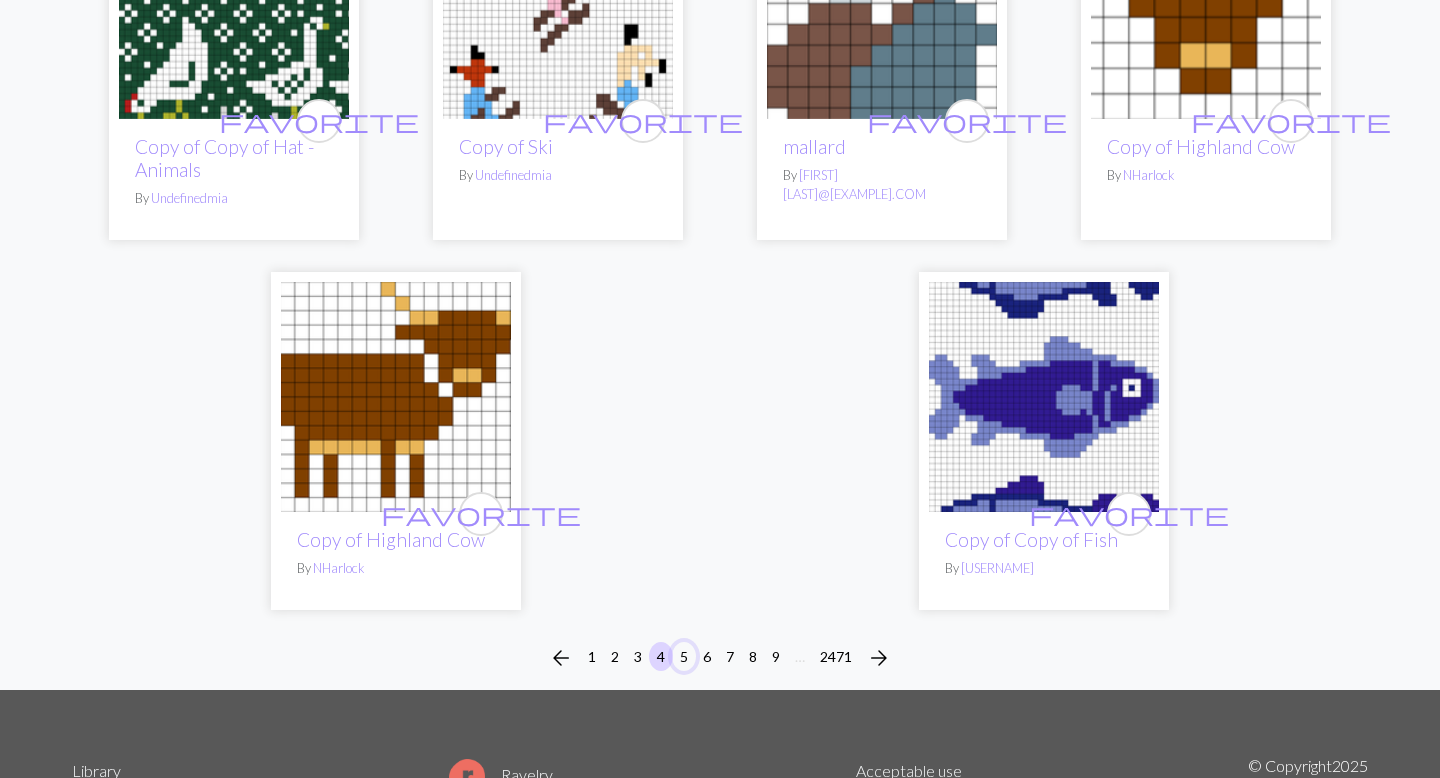 click on "5" at bounding box center [684, 656] 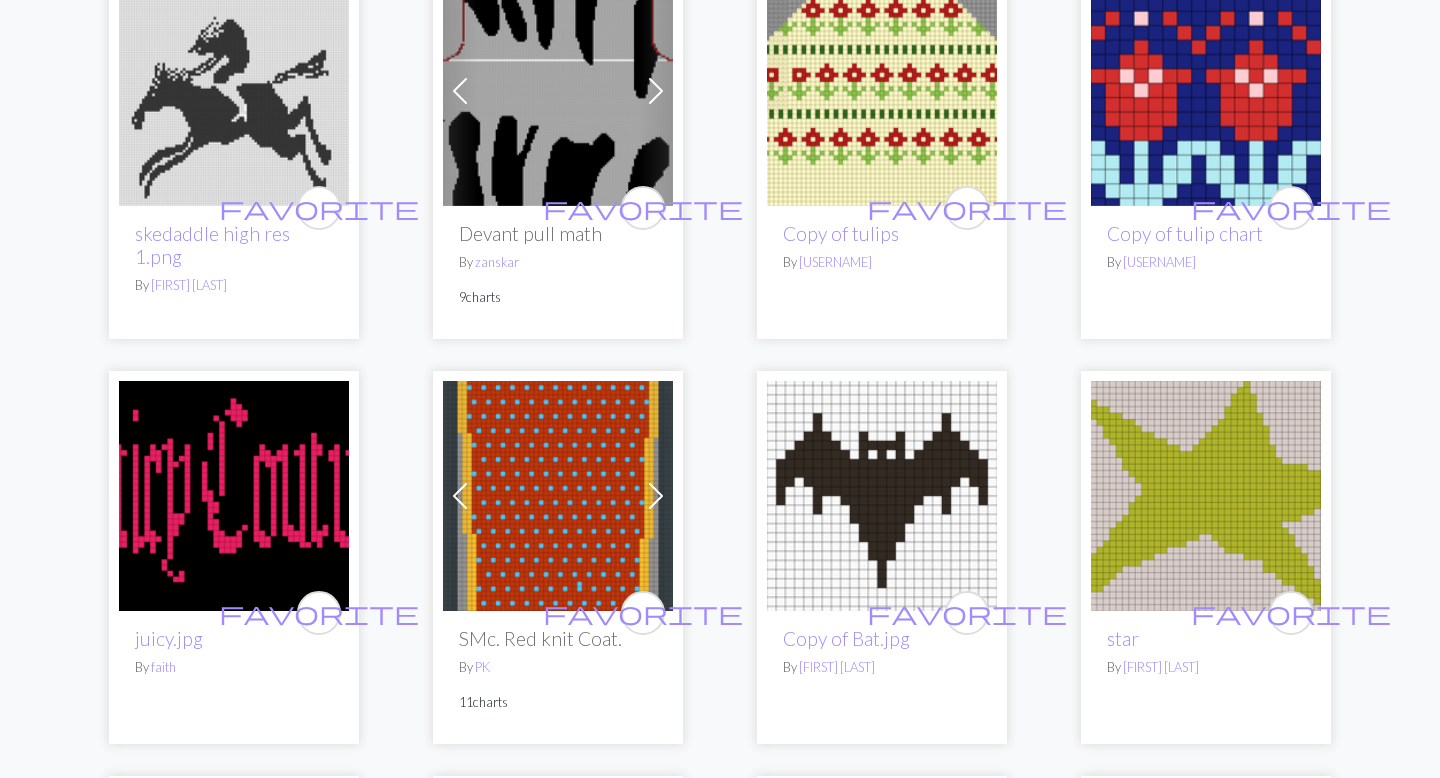 scroll, scrollTop: 0, scrollLeft: 0, axis: both 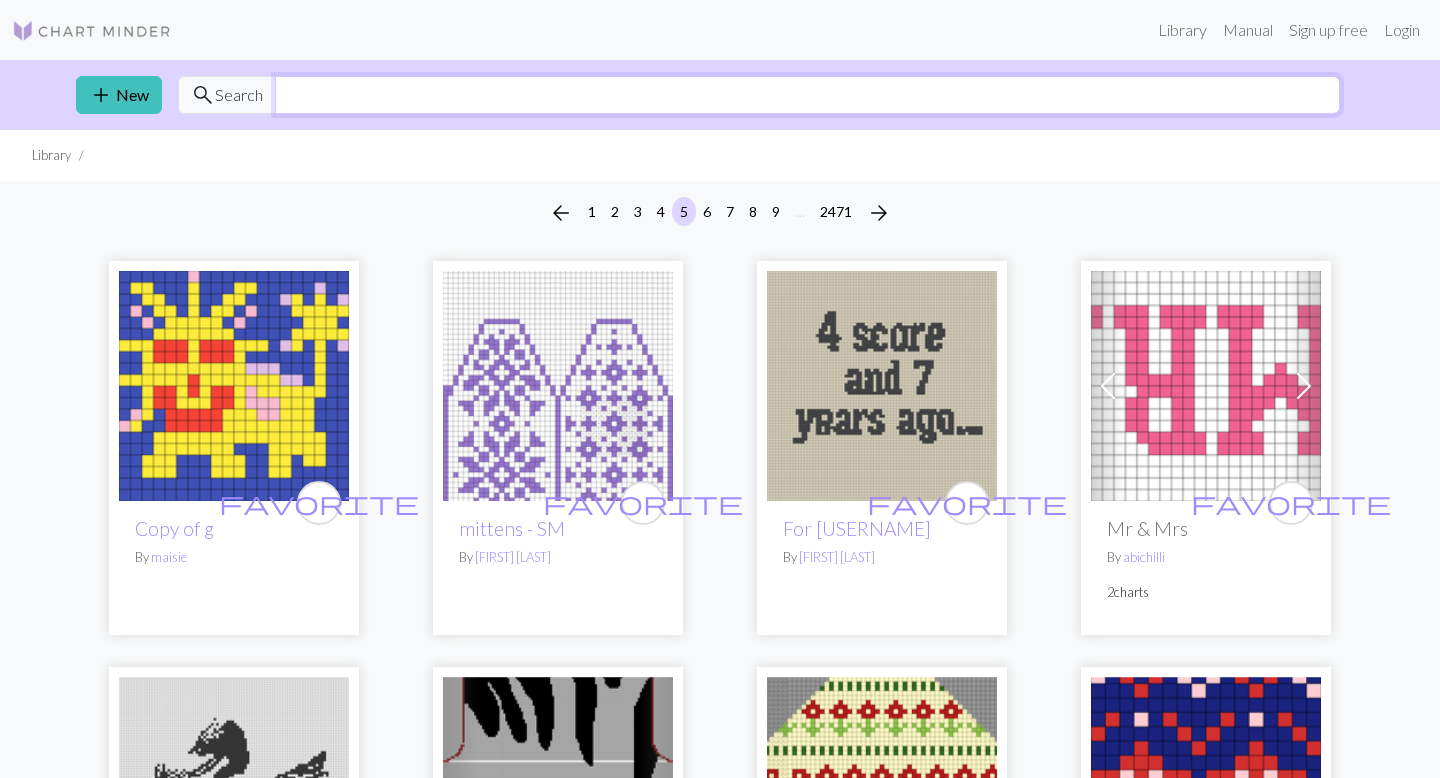 click at bounding box center (807, 95) 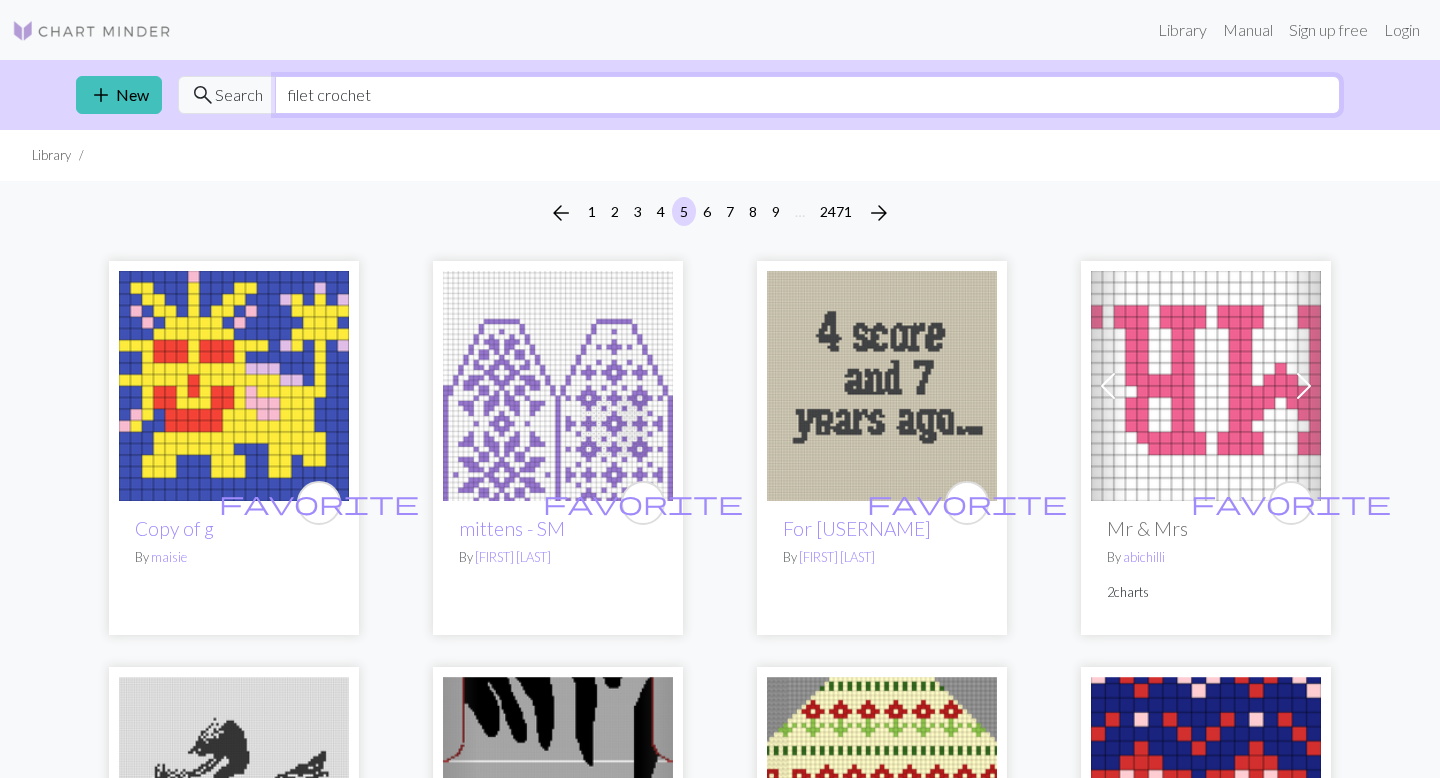 type on "filet crochet" 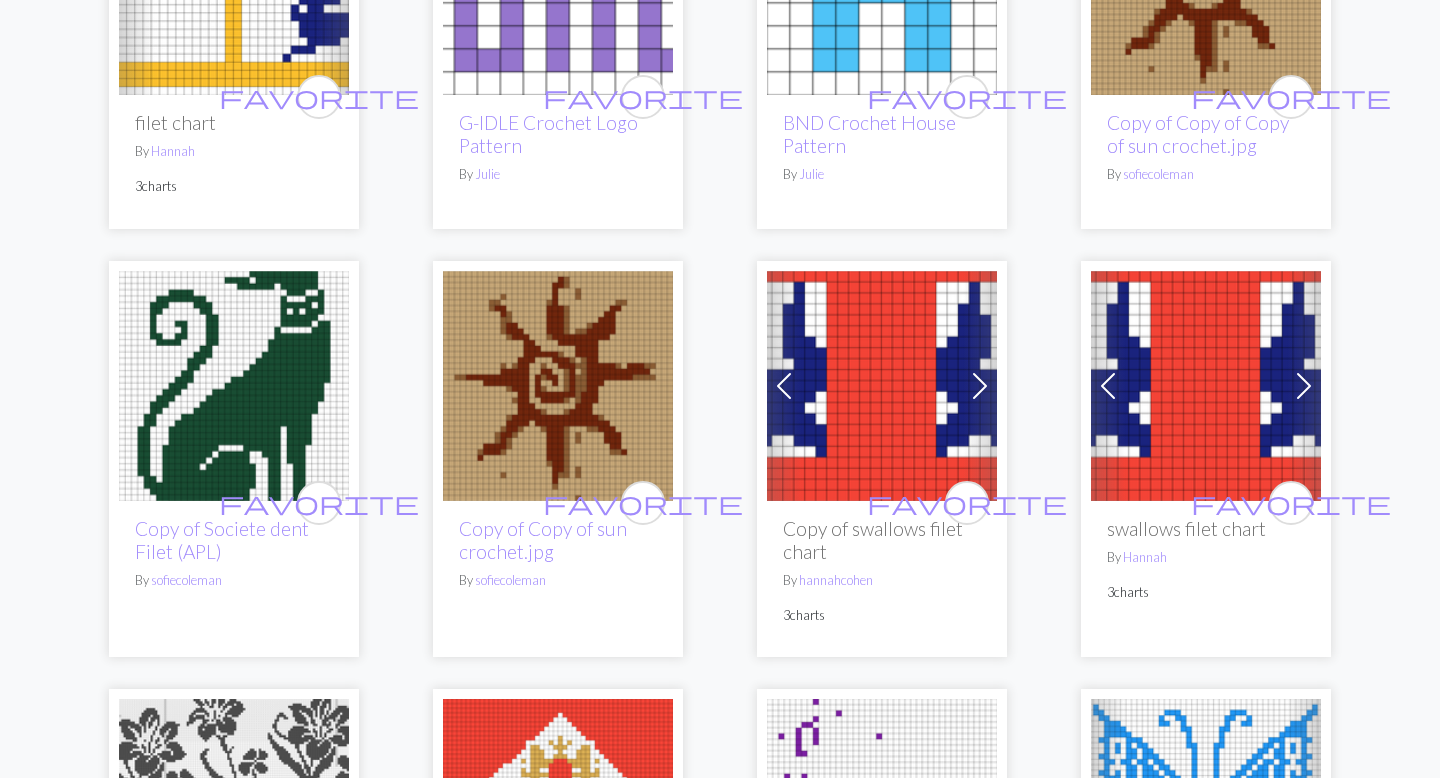 scroll, scrollTop: 408, scrollLeft: 0, axis: vertical 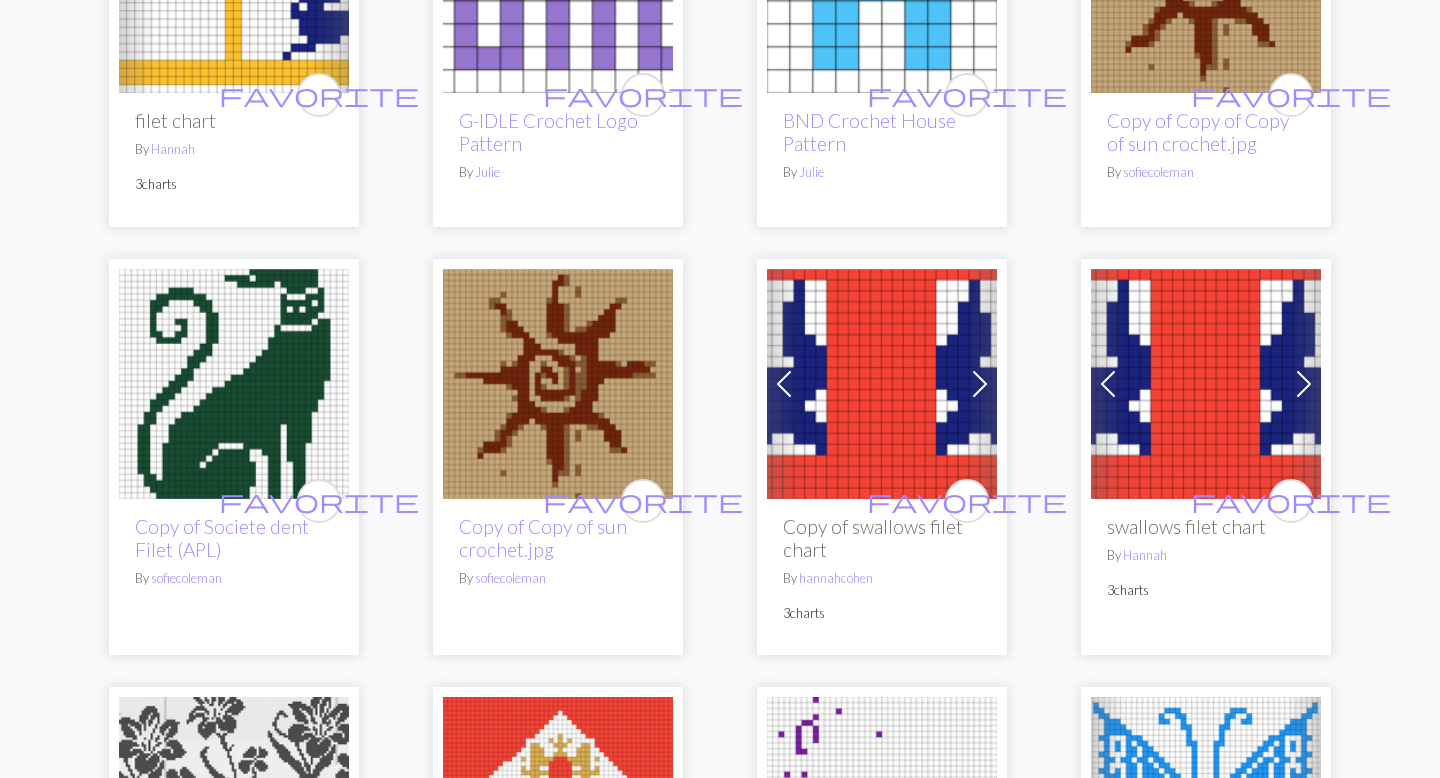click on "arrow_back 1 2 3 4 5 6 7 8 9 arrow_forward Previous Next favorite filet chart By   Hannah  3  charts favorite G-IDLE Crochet Logo Pattern By   Julie favorite BND Crochet House Pattern By   Julie favorite Copy of Copy of Copy of sun crochet.jpg By   sofiecoleman favorite Copy of Societe dent Filet (APL) By   sofiecoleman favorite Copy of Copy of sun crochet.jpg By   sofiecoleman Previous Next favorite Copy of swallows filet chart By   hannahcohen 3  charts Previous Next favorite swallows filet chart By   Hannah  3  charts favorite Copy of Copy of Copy of flower filet crochet By   Hope favorite Copy of marlboro alpha pattern crochet By   ryry favorite Filet crochet By   DClaudio Previous Next favorite Copy of Copy of Butterfly filet crochet2 By   Dylan Castrillo 2  charts favorite filet crochet By   loupzk favorite Tapestry crochet green ver..jpeg By   Mei Li Previous Next favorite filet top By   viktoriyaaaa 2  charts favorite Copy of Copy of Various critters from Priscilla Filet Crochet Book By   frog399393" at bounding box center (720, 2533) 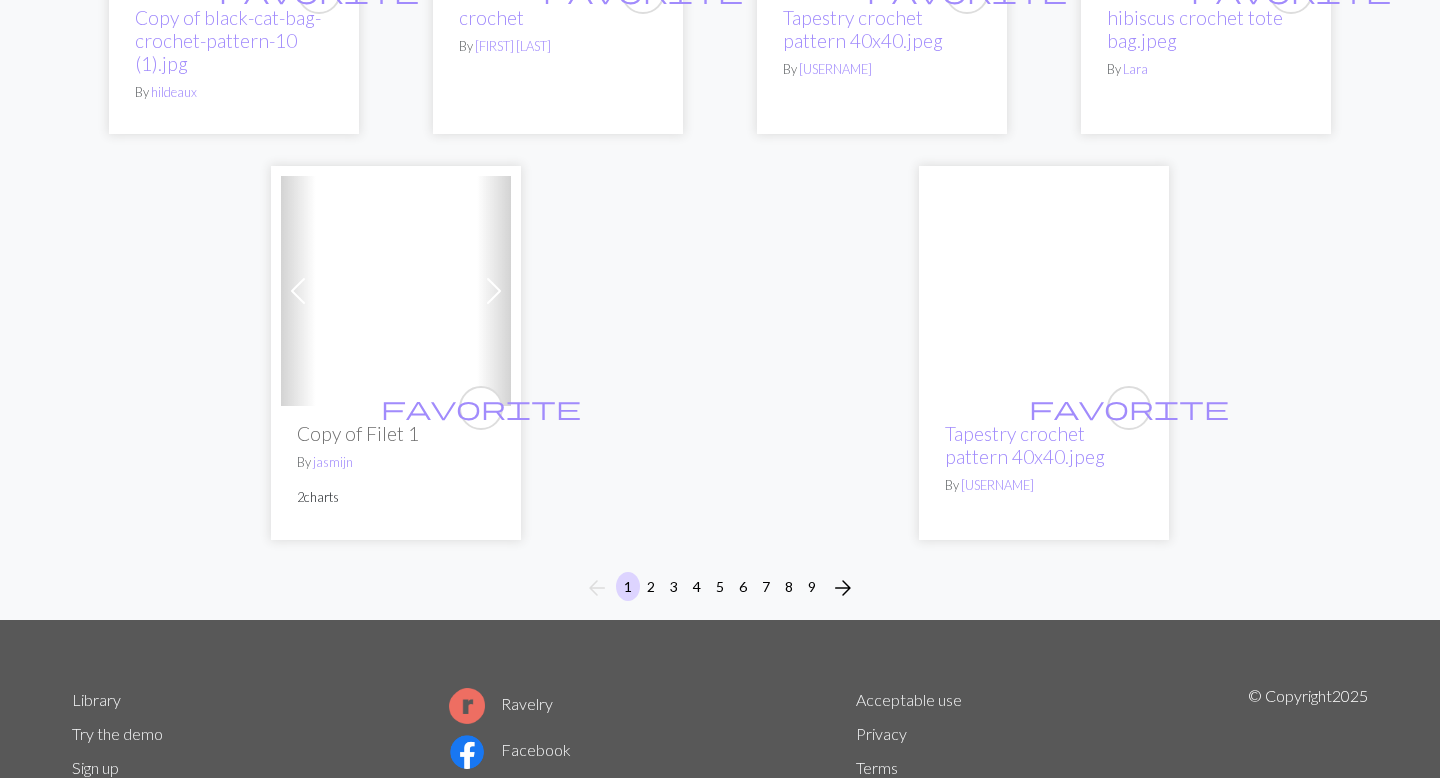 scroll, scrollTop: 5083, scrollLeft: 0, axis: vertical 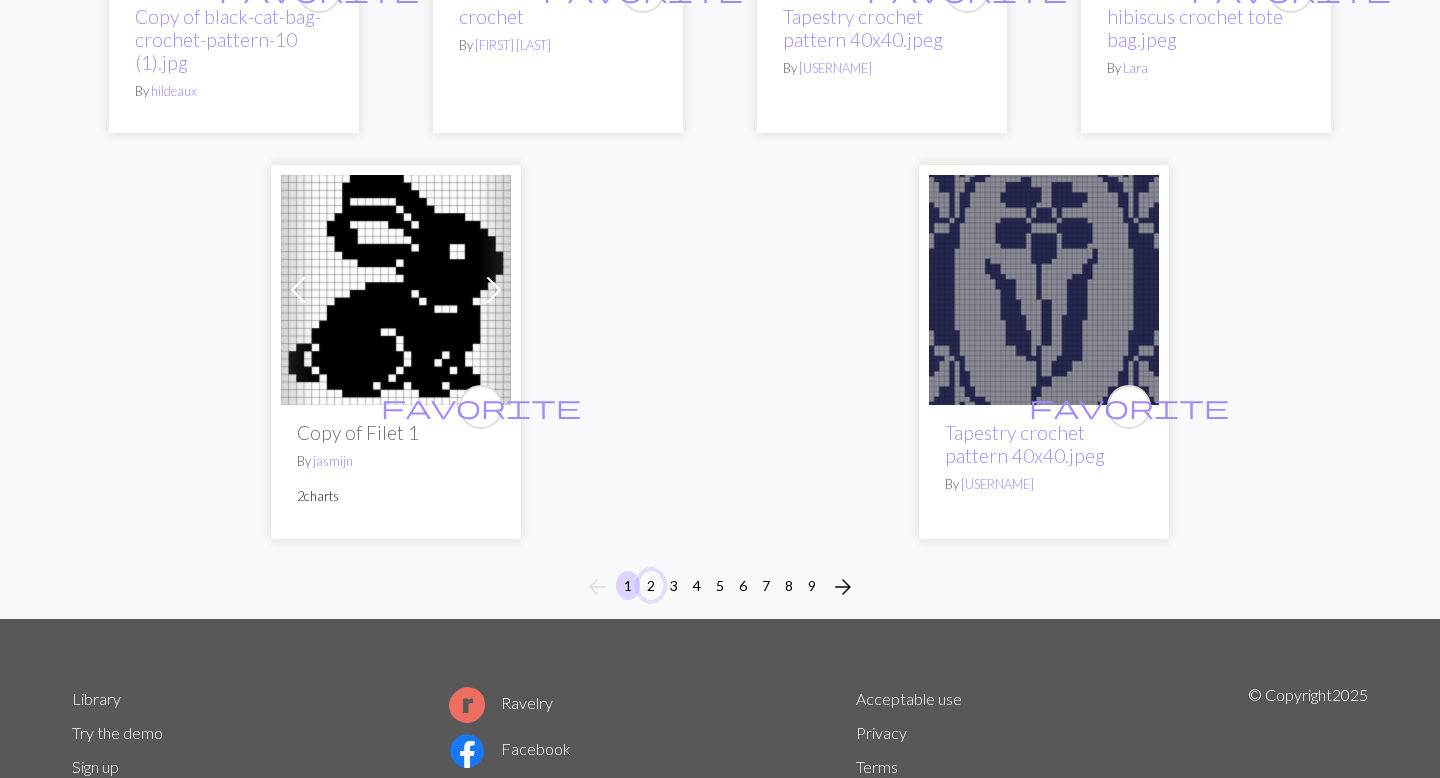 click on "2" at bounding box center [651, 585] 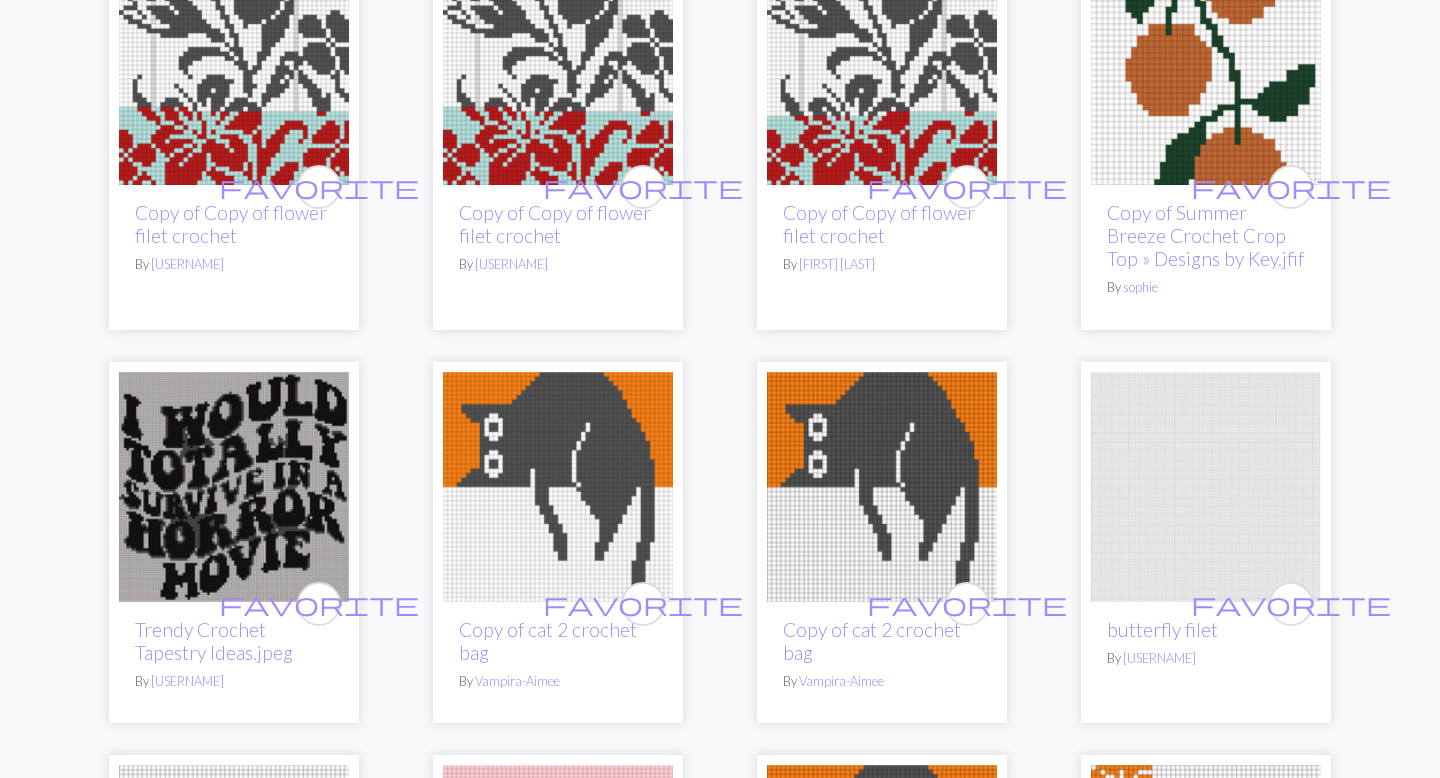 scroll, scrollTop: 1616, scrollLeft: 0, axis: vertical 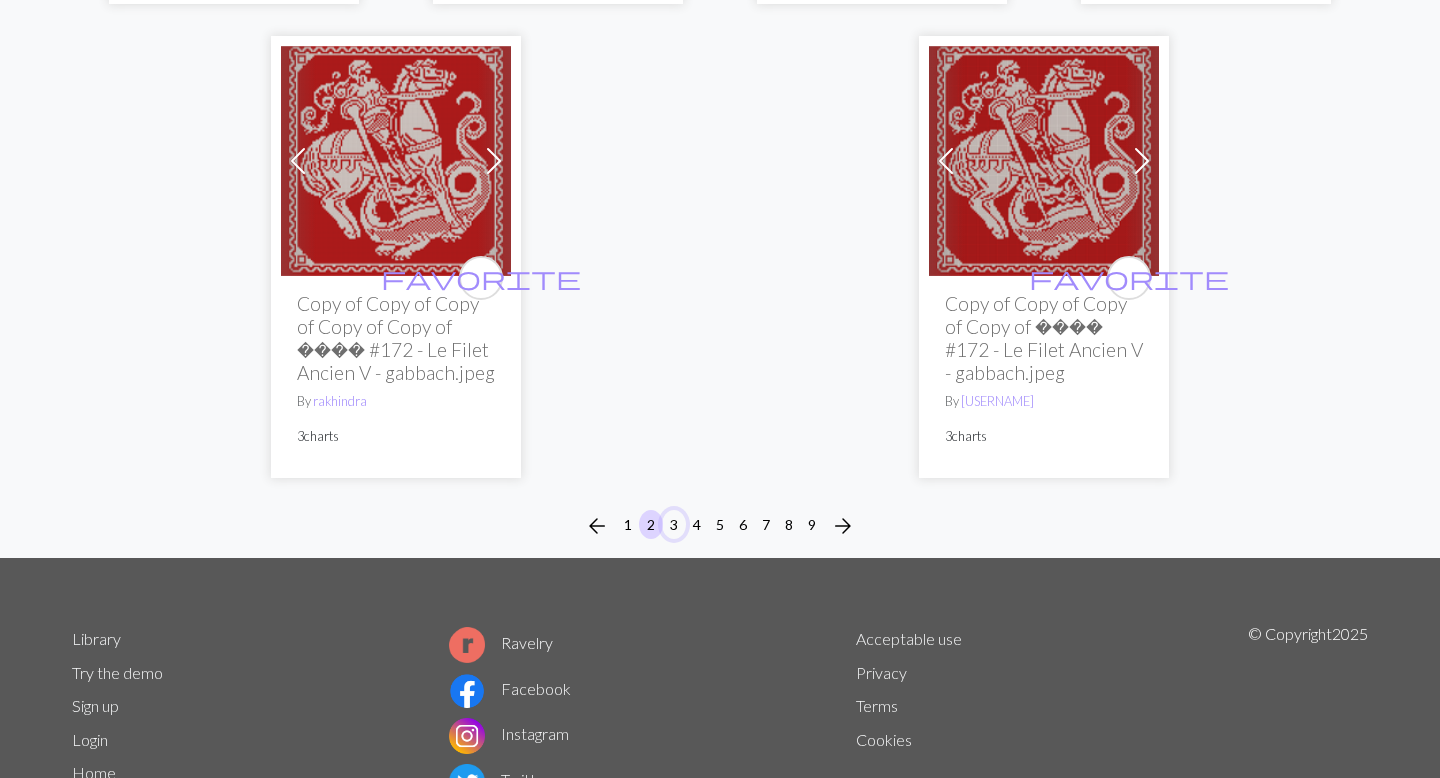 click on "3" at bounding box center [674, 524] 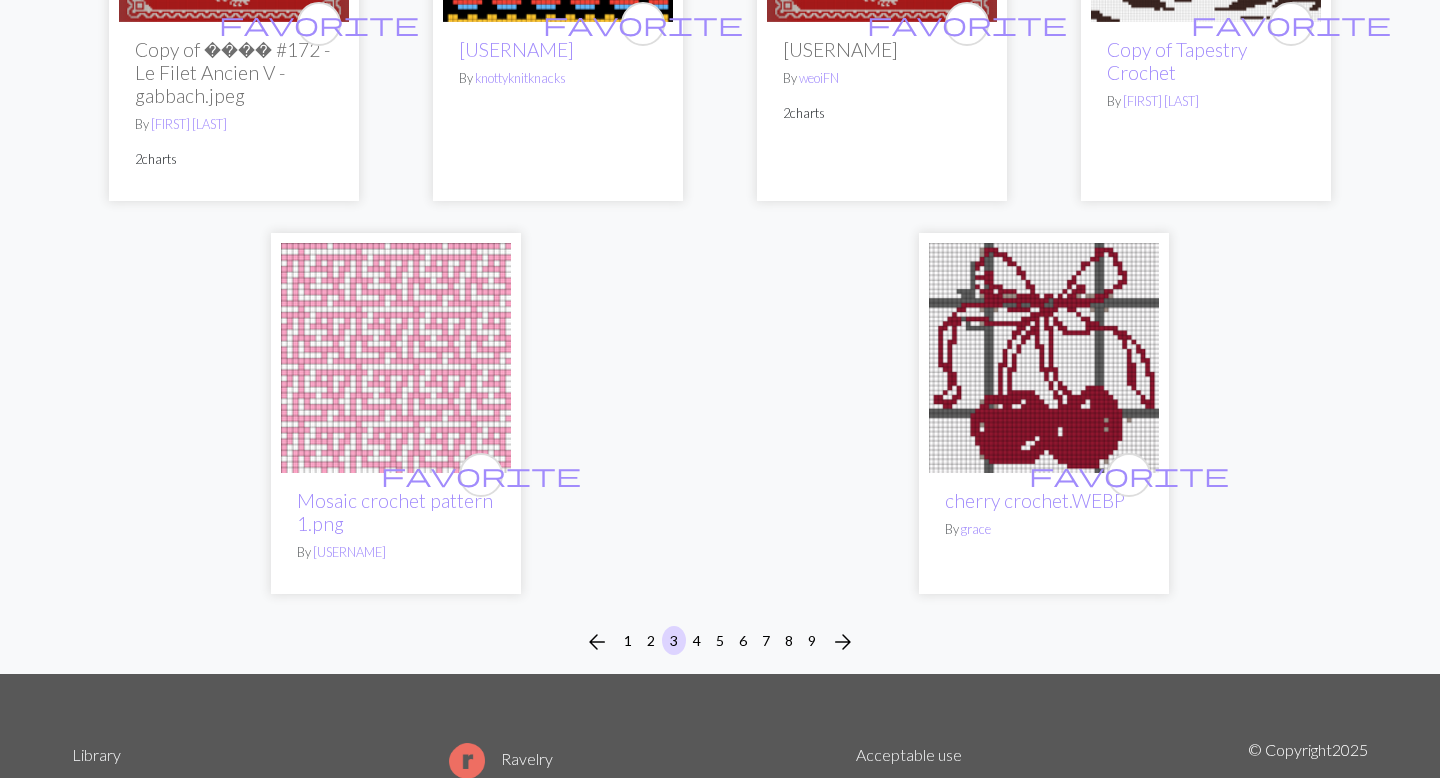 scroll, scrollTop: 5452, scrollLeft: 0, axis: vertical 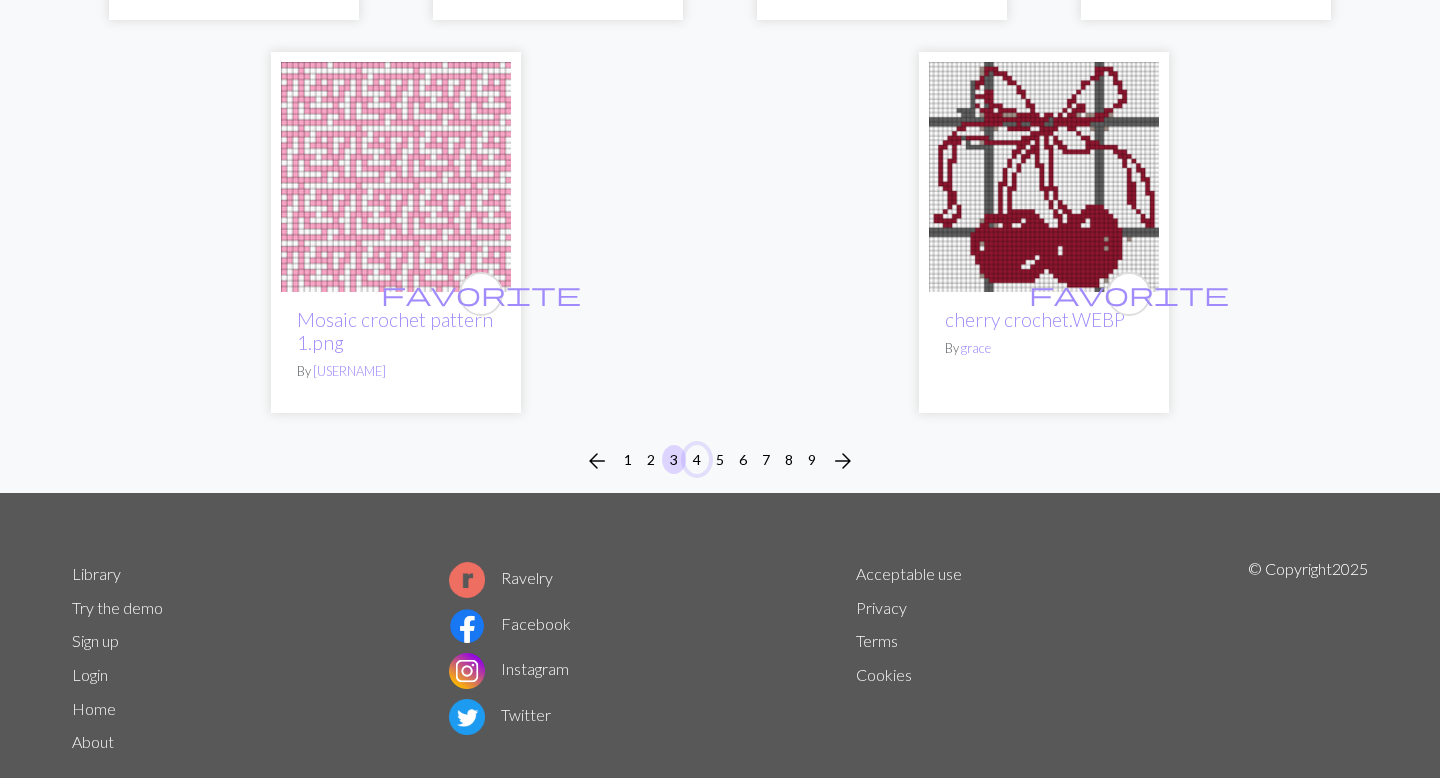 click on "4" at bounding box center (697, 459) 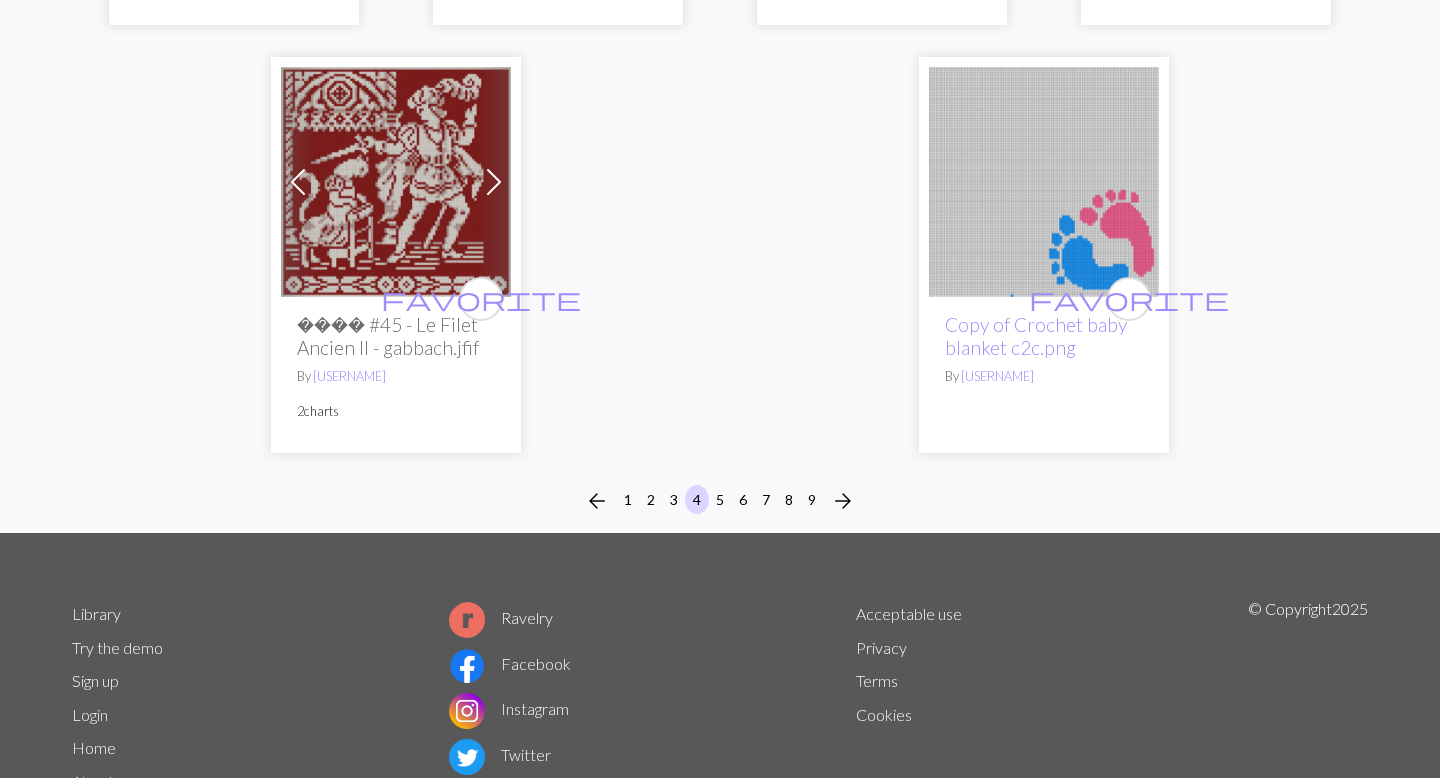 scroll, scrollTop: 5103, scrollLeft: 0, axis: vertical 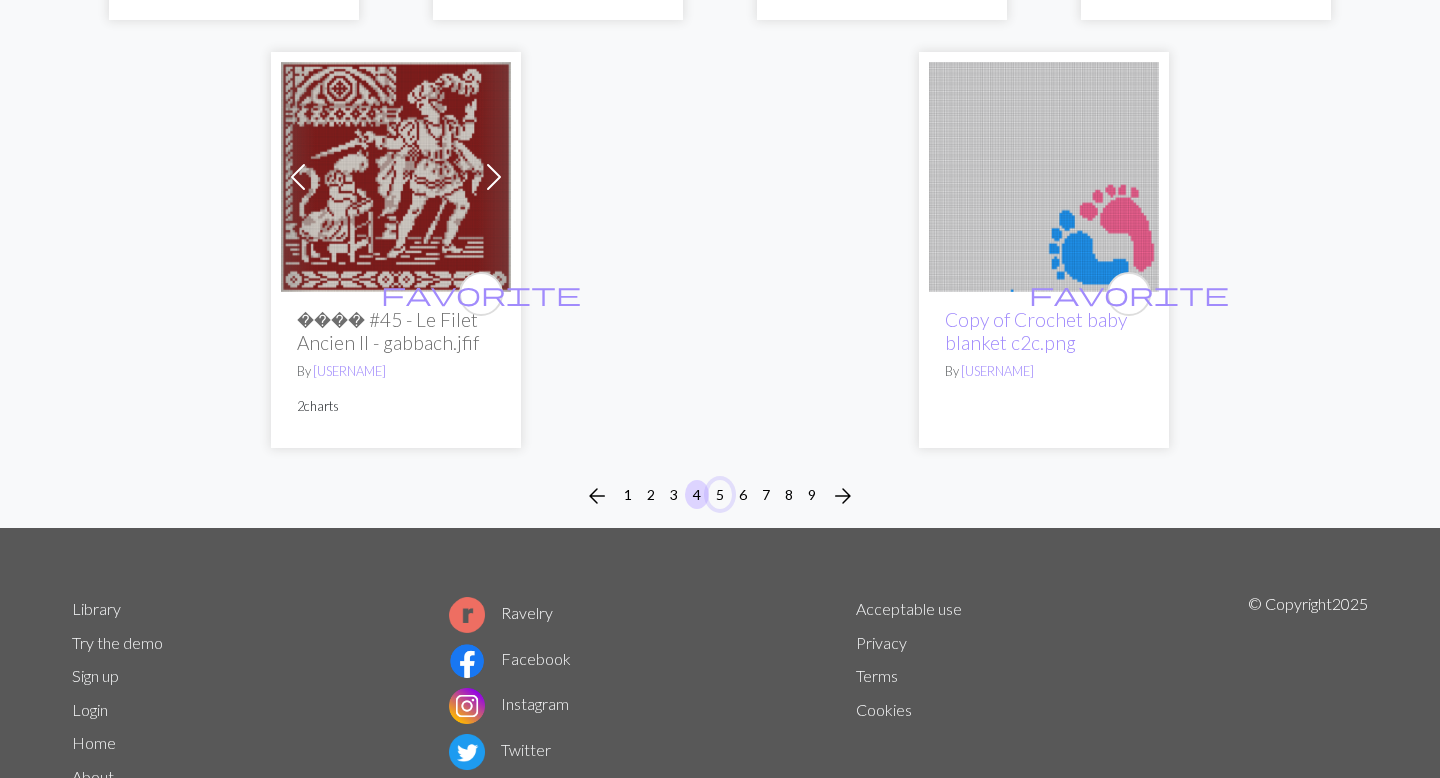 click on "5" at bounding box center (720, 494) 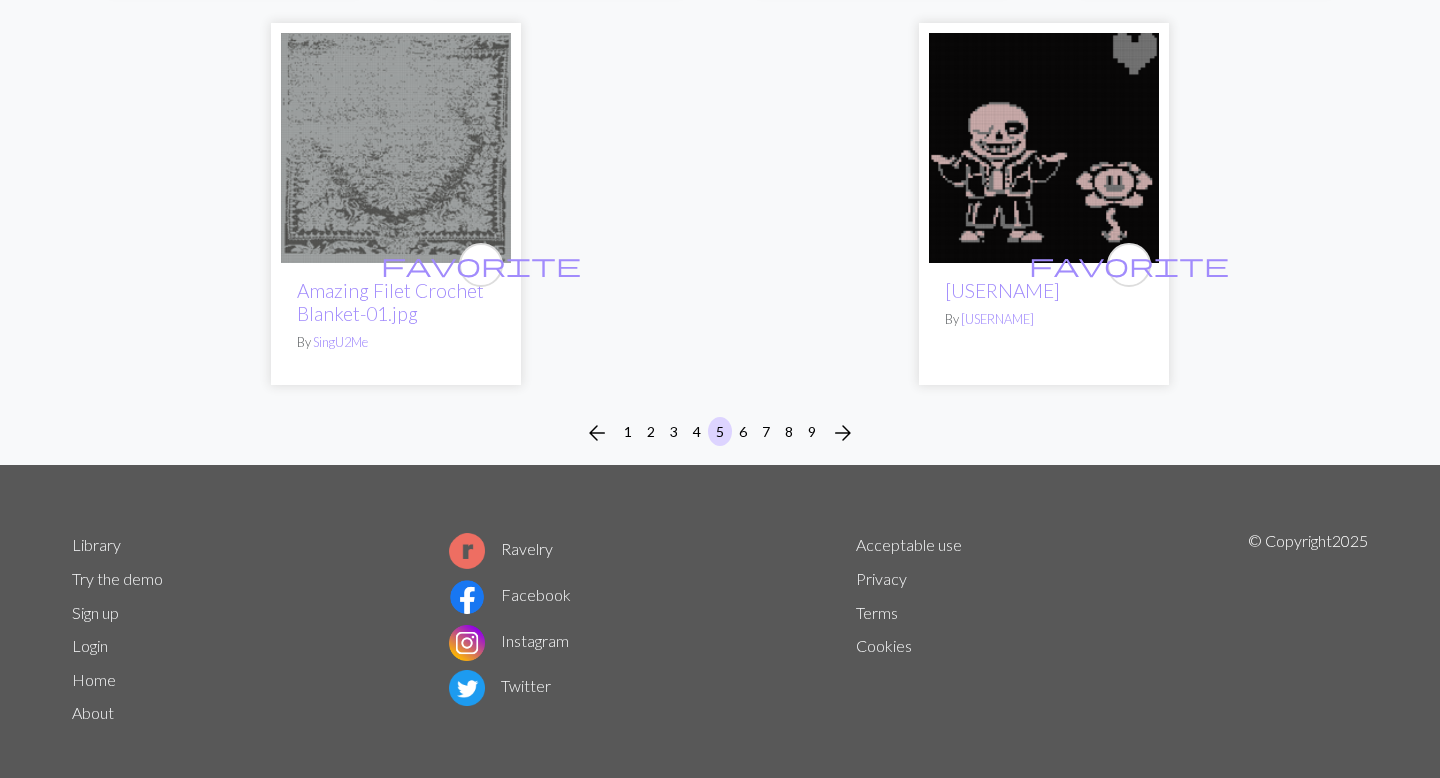 scroll, scrollTop: 5272, scrollLeft: 0, axis: vertical 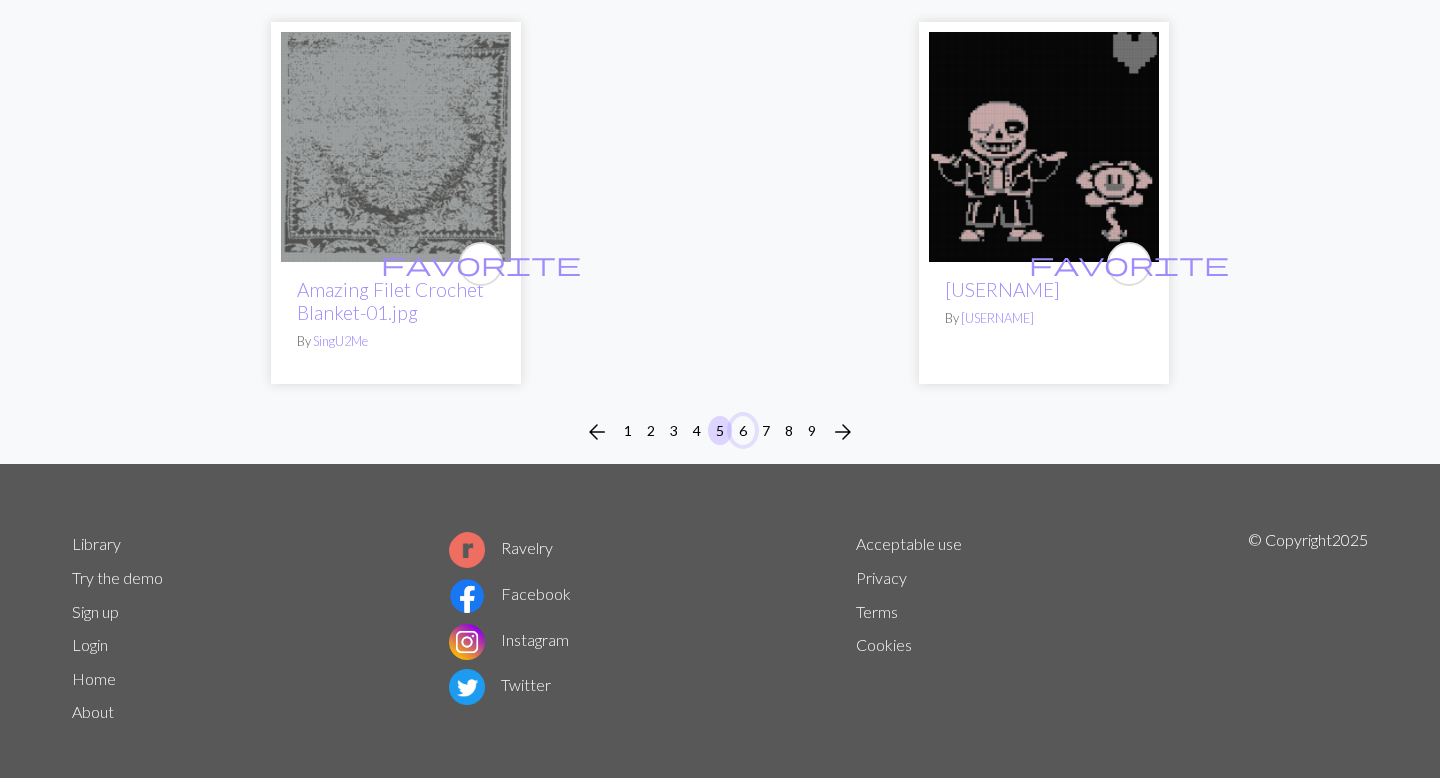 click on "6" at bounding box center (743, 430) 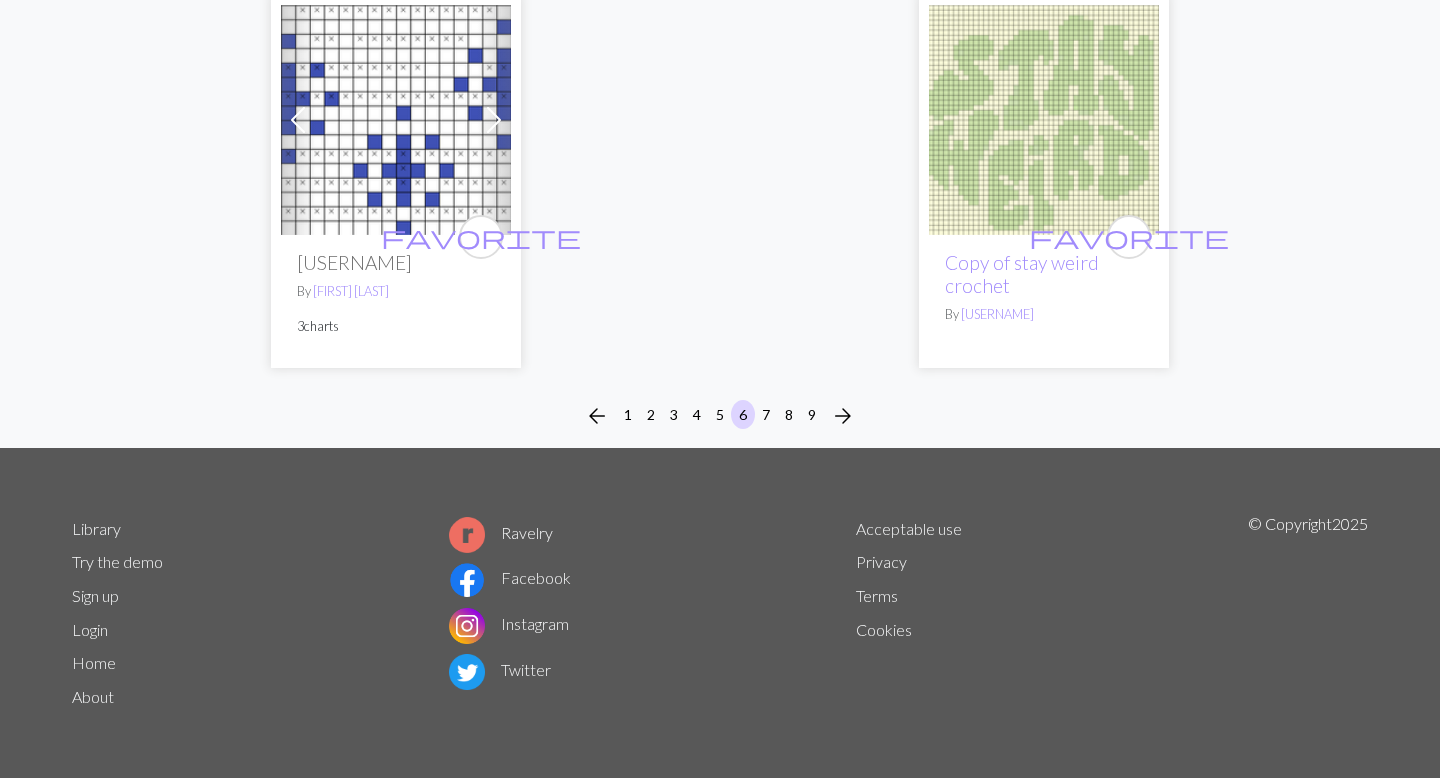 scroll, scrollTop: 5488, scrollLeft: 0, axis: vertical 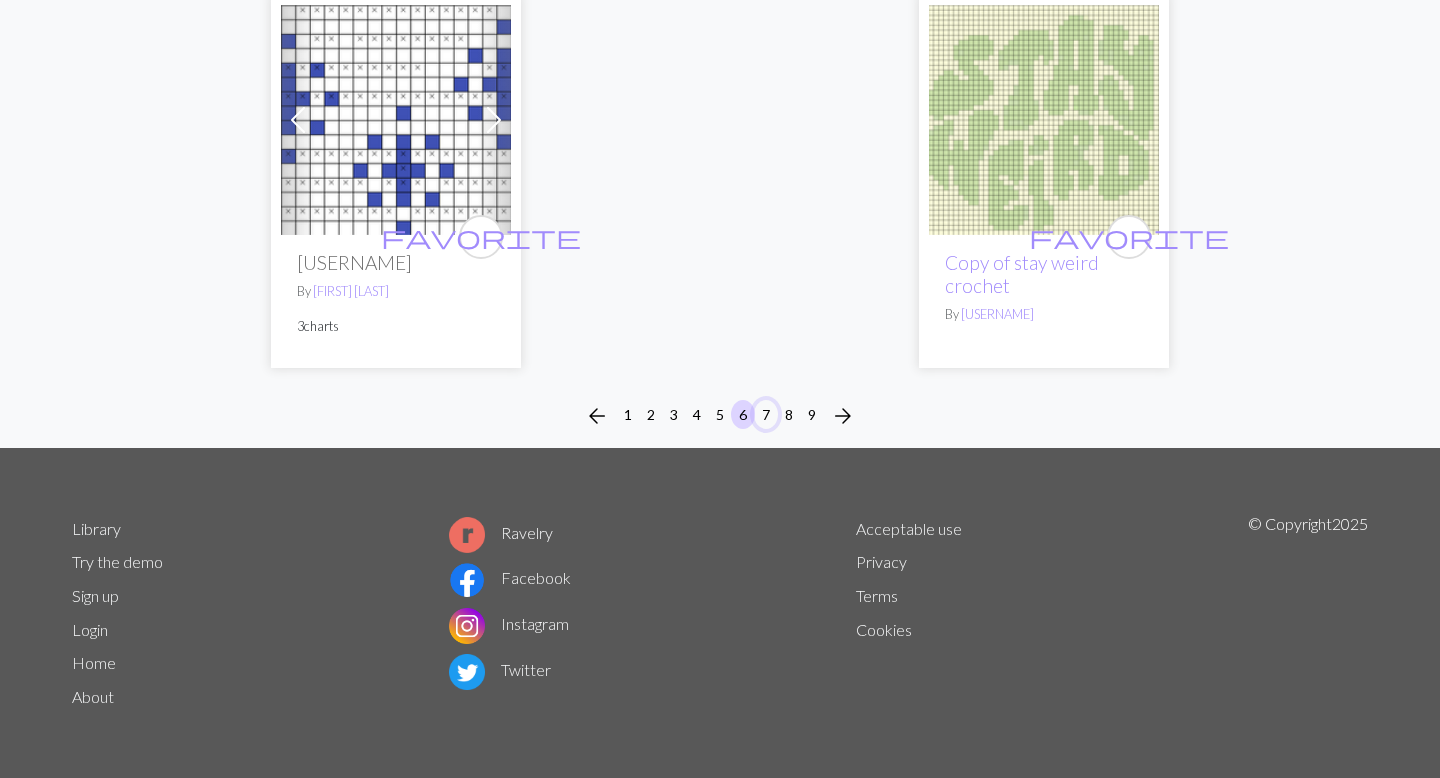 click on "7" at bounding box center [766, 414] 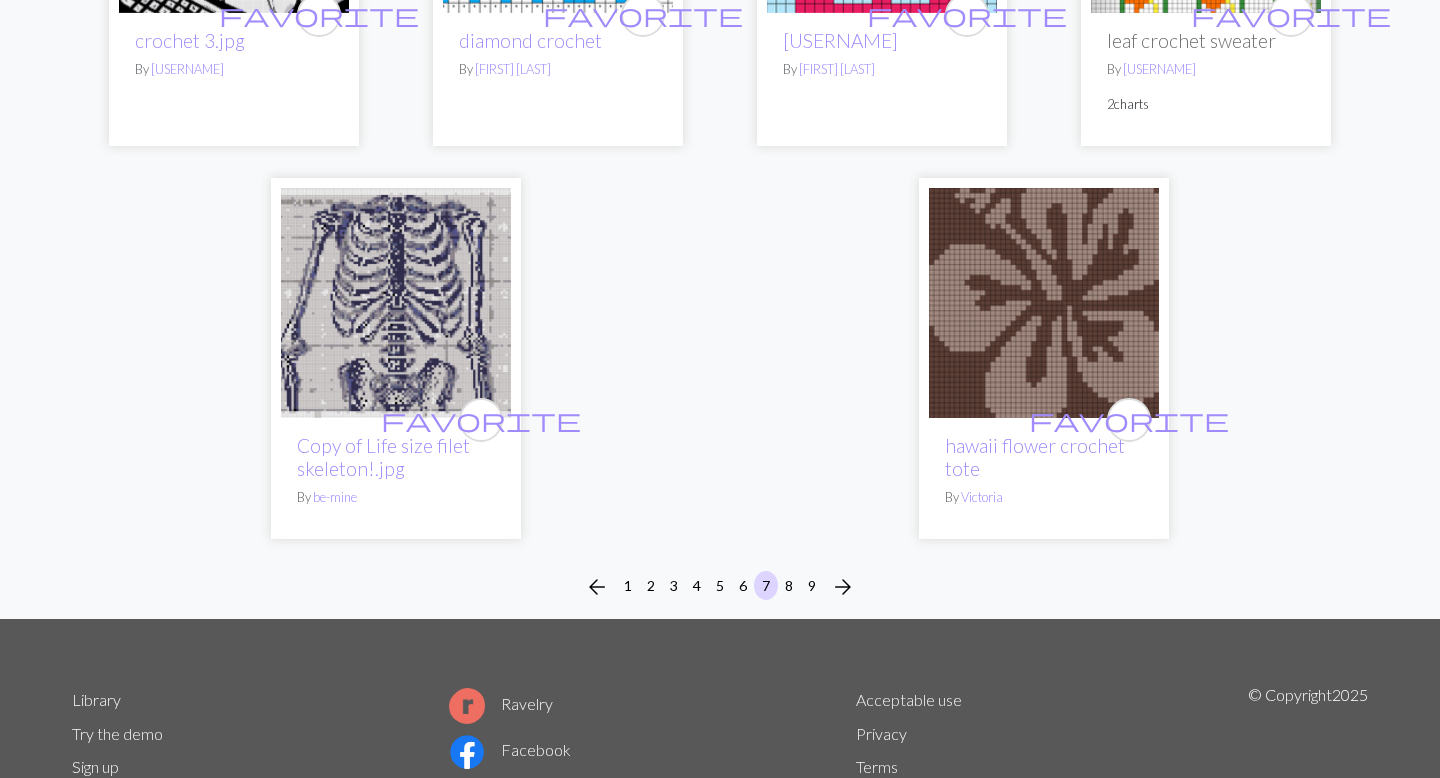scroll, scrollTop: 4829, scrollLeft: 0, axis: vertical 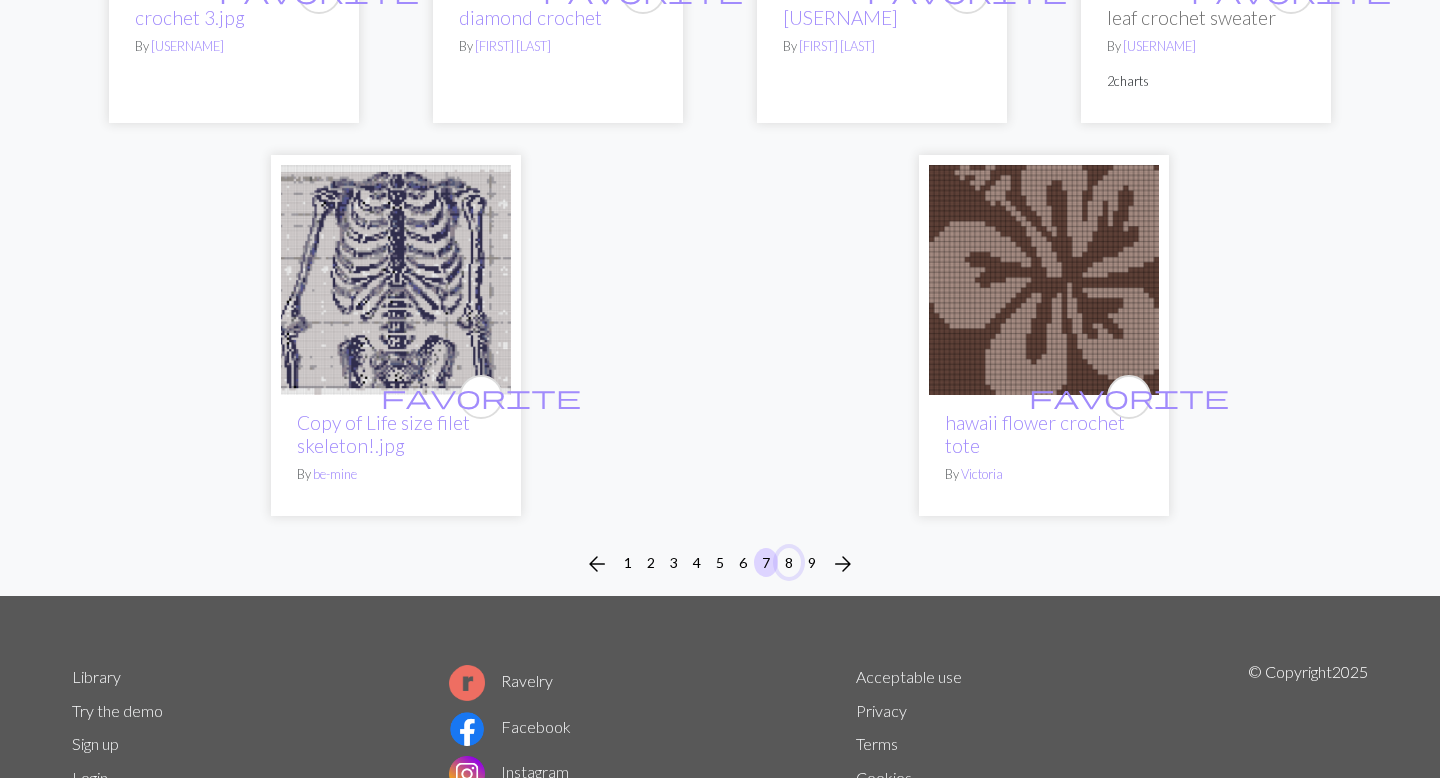 click on "8" at bounding box center (789, 562) 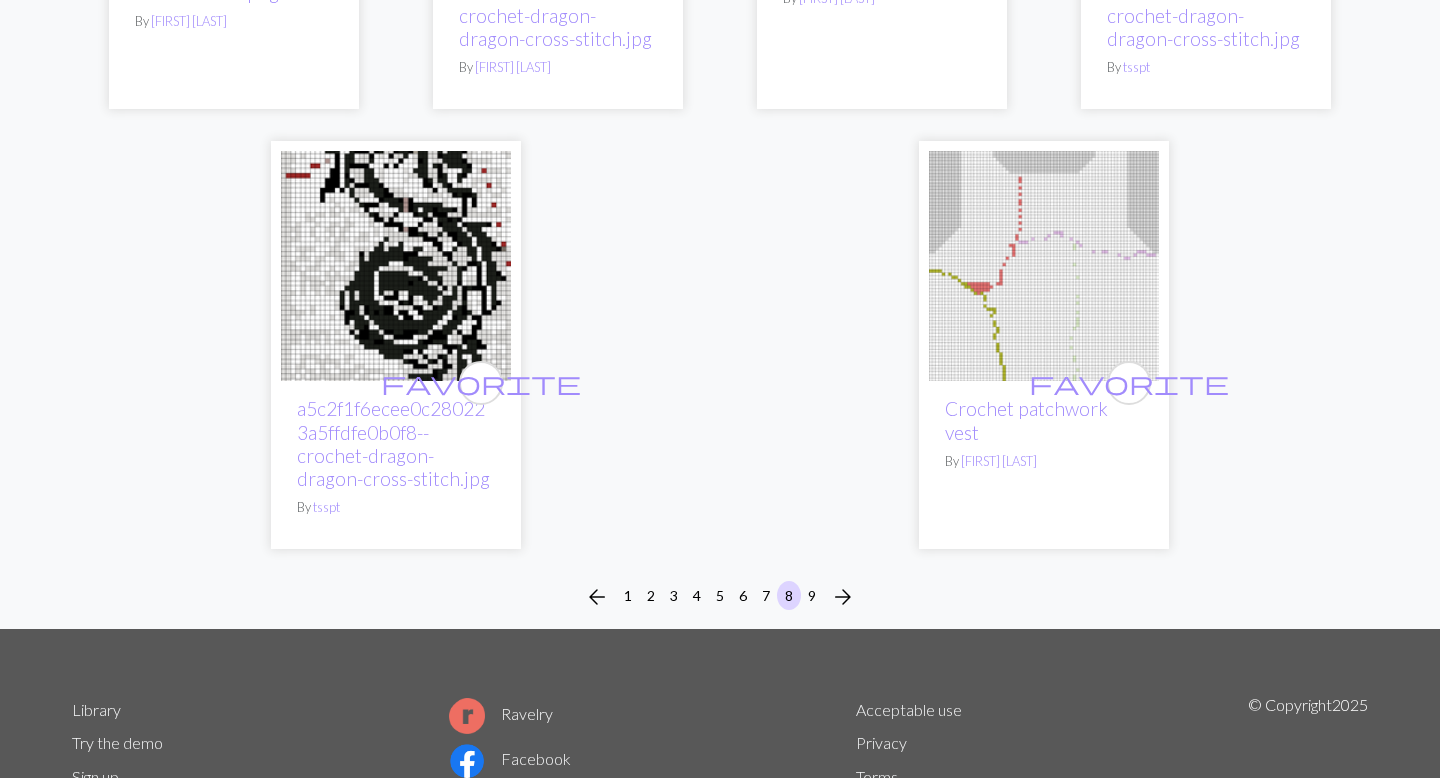 scroll, scrollTop: 5146, scrollLeft: 0, axis: vertical 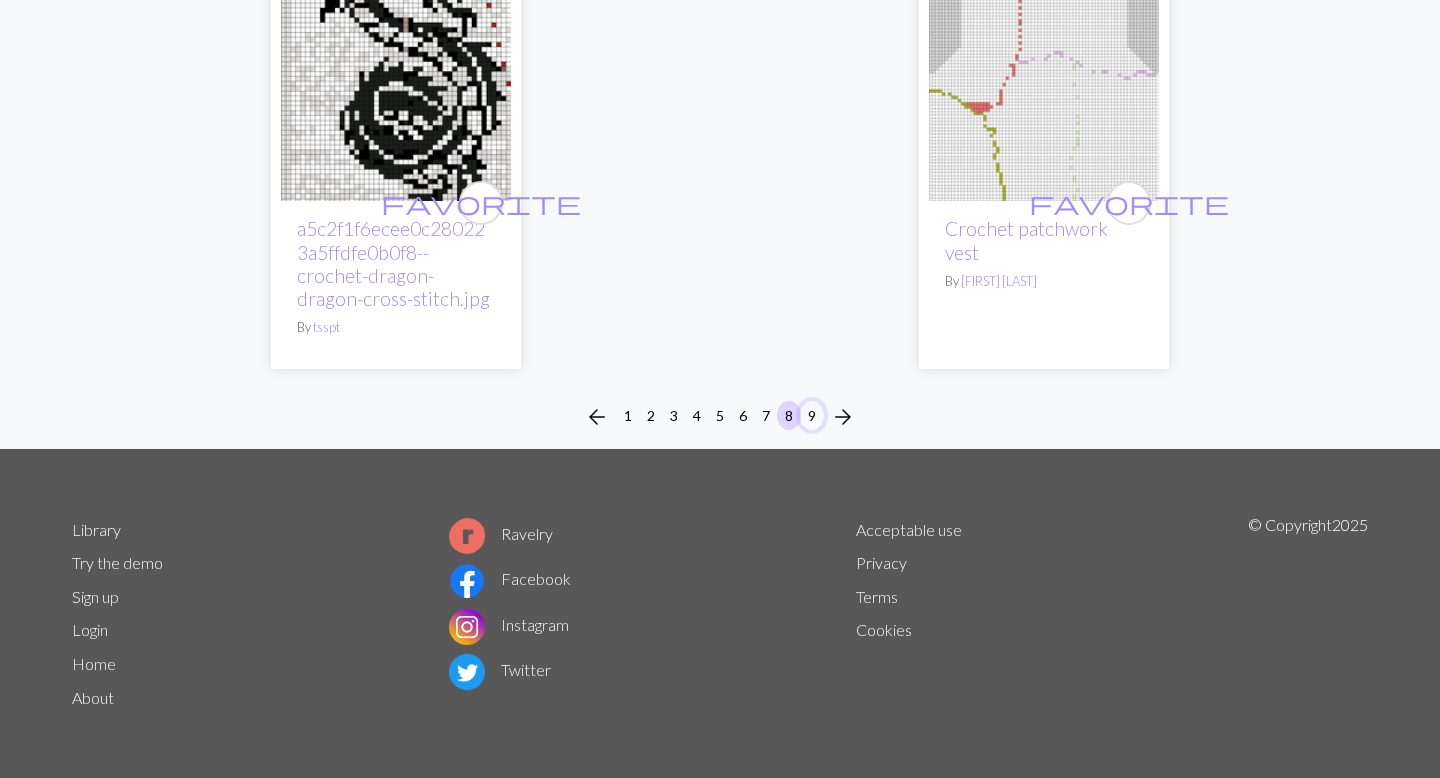 click on "9" at bounding box center (812, 415) 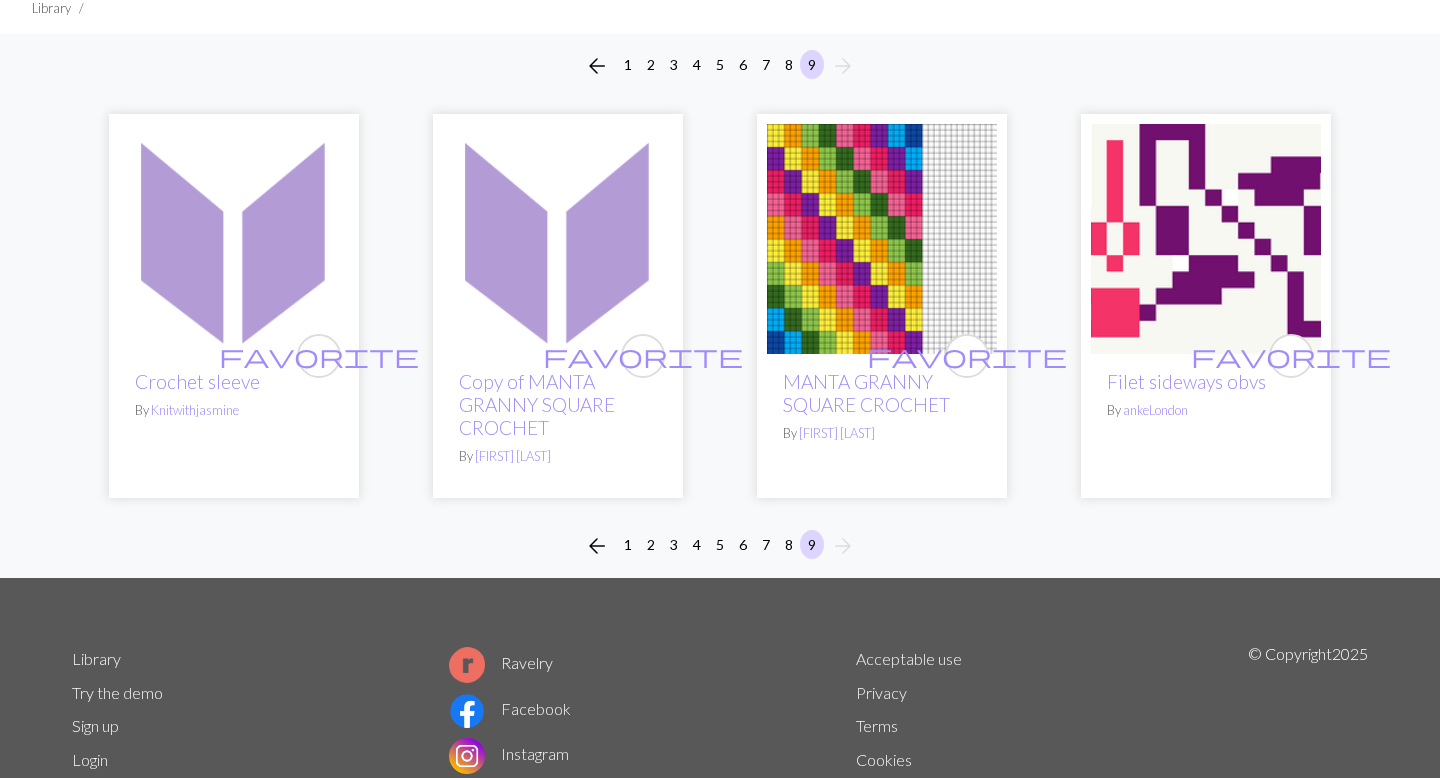 scroll, scrollTop: 146, scrollLeft: 0, axis: vertical 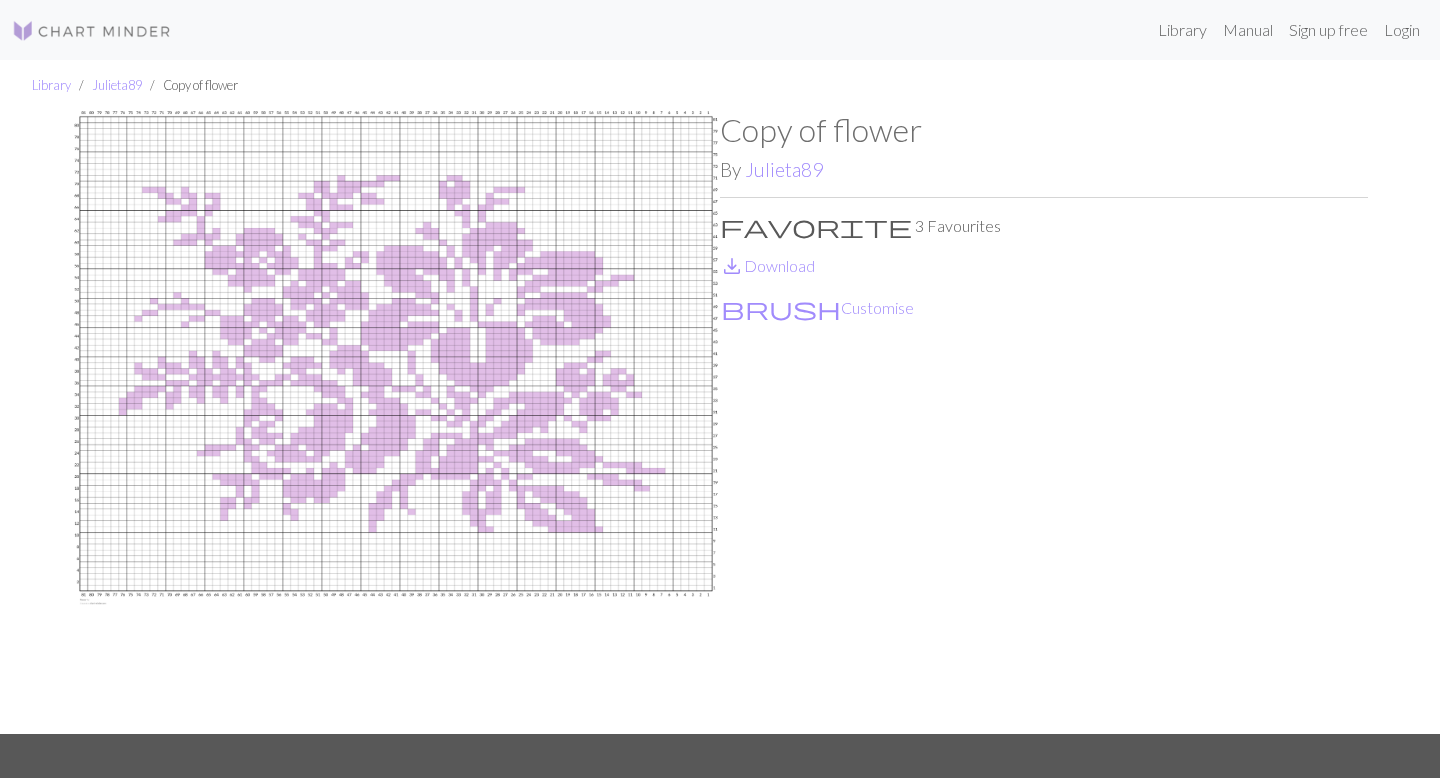 click on "Library [USERNAME] Copy of flower" at bounding box center [720, 85] 